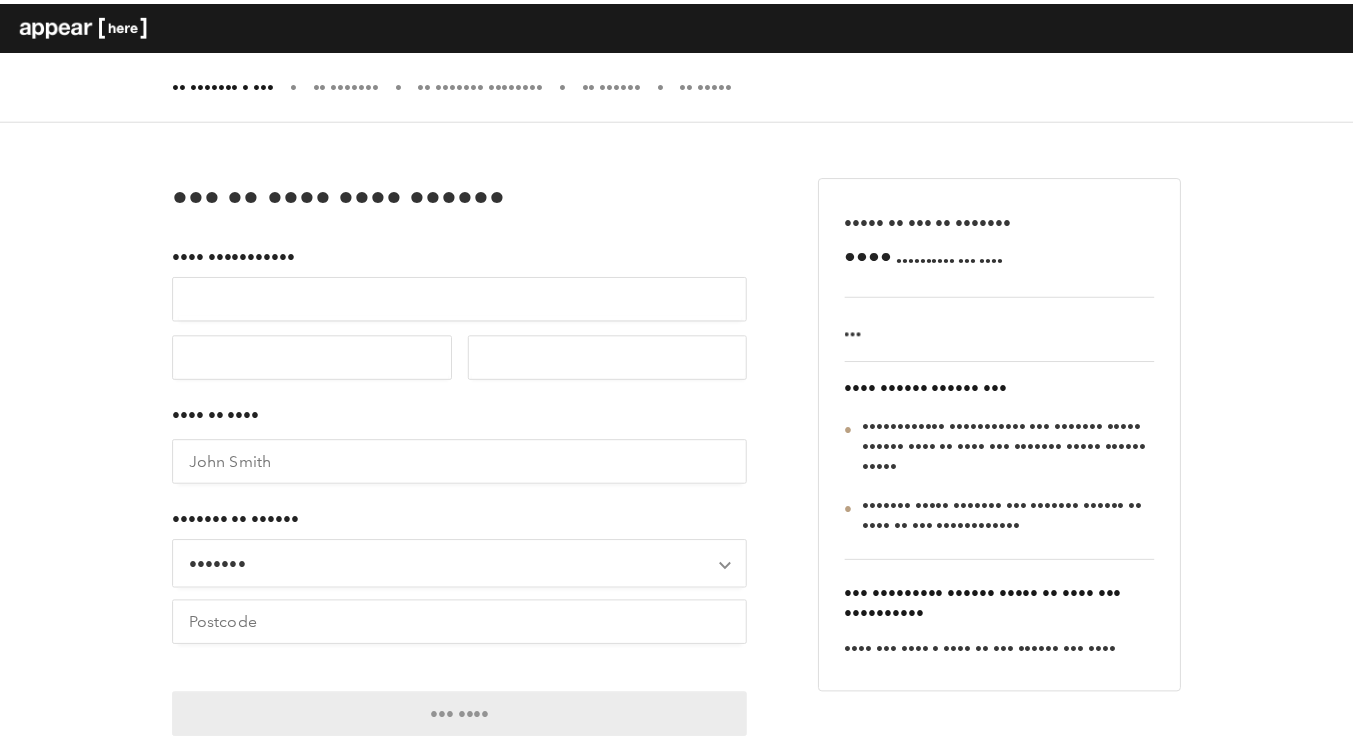 scroll, scrollTop: 0, scrollLeft: 0, axis: both 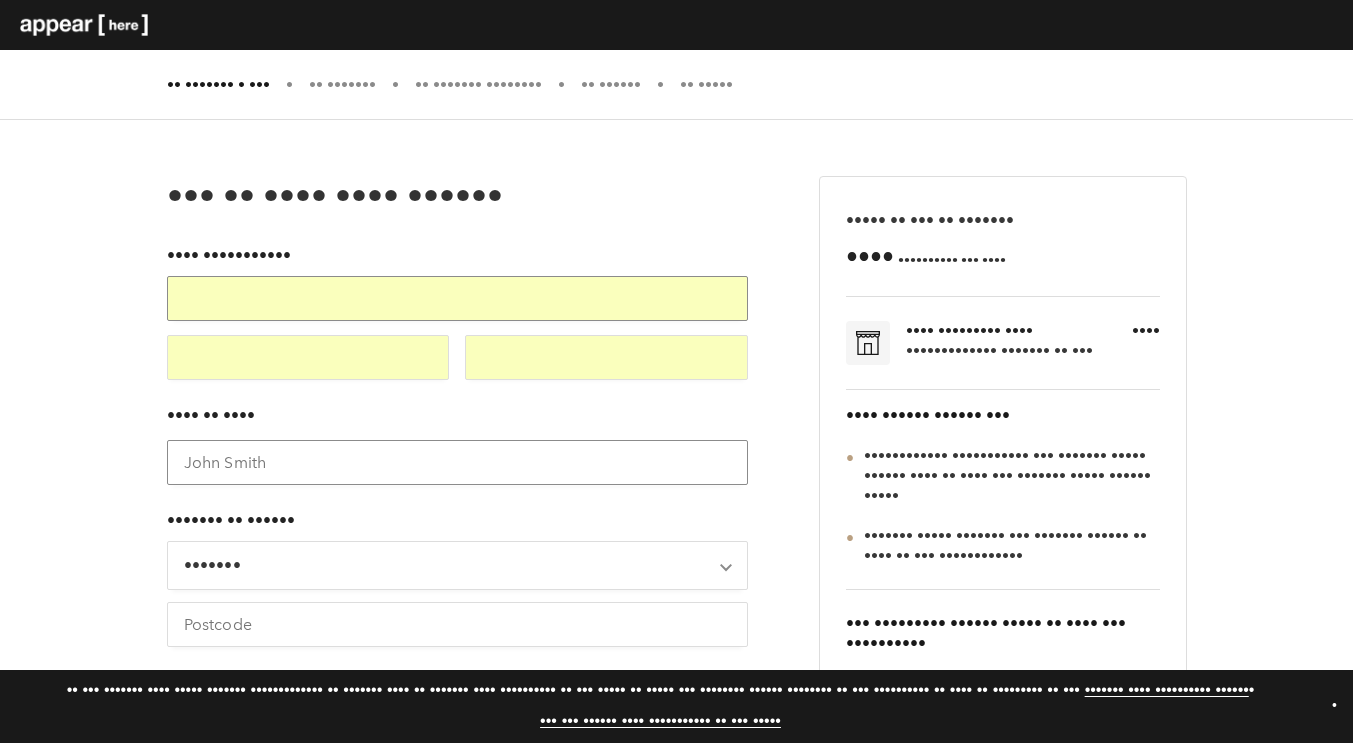 click on "•••• •• ••••" at bounding box center [457, 462] 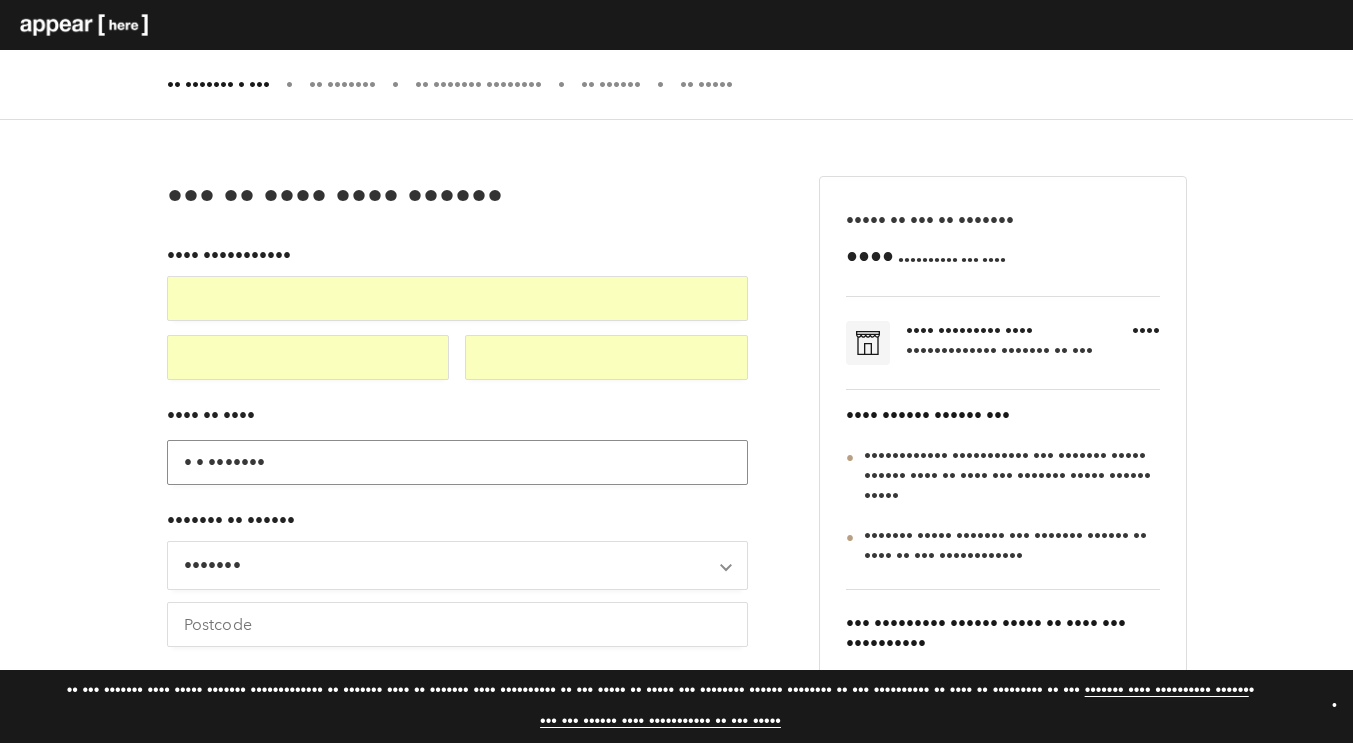type on "• • •••••••" 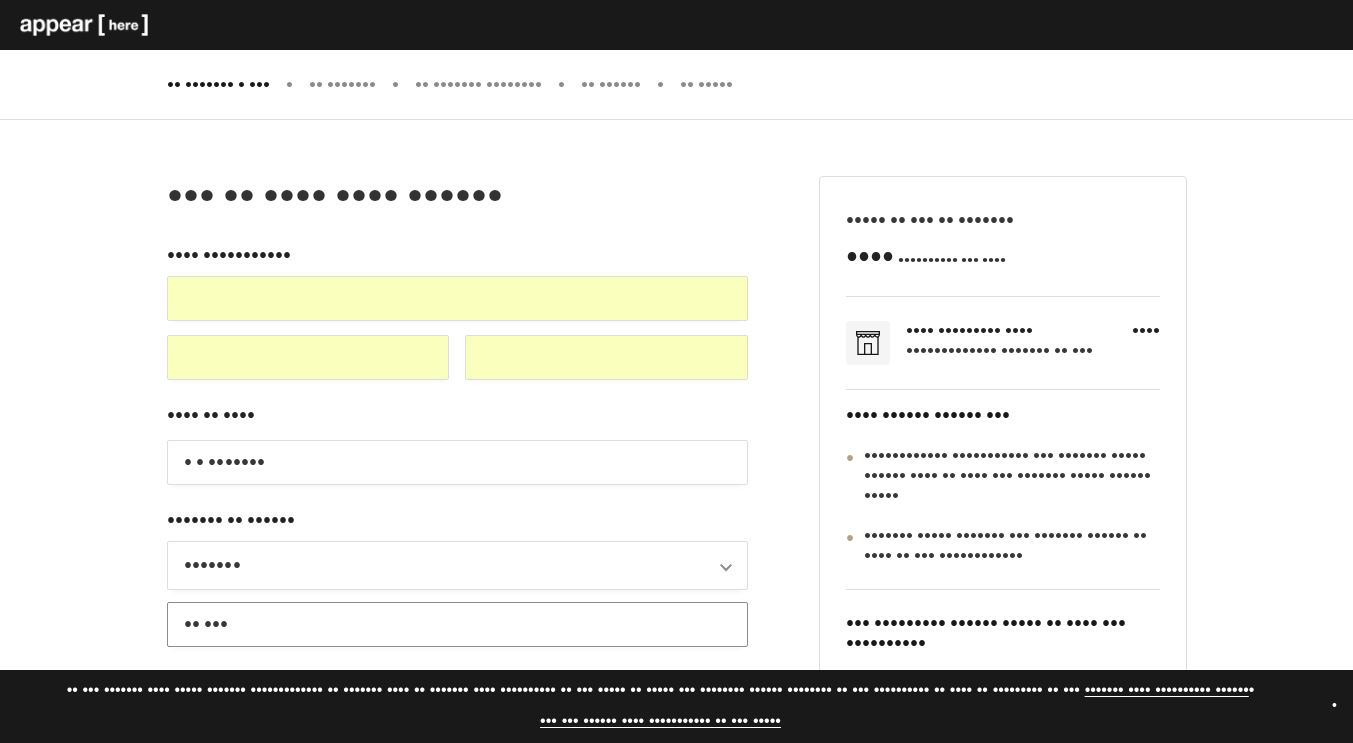 scroll, scrollTop: 61, scrollLeft: 0, axis: vertical 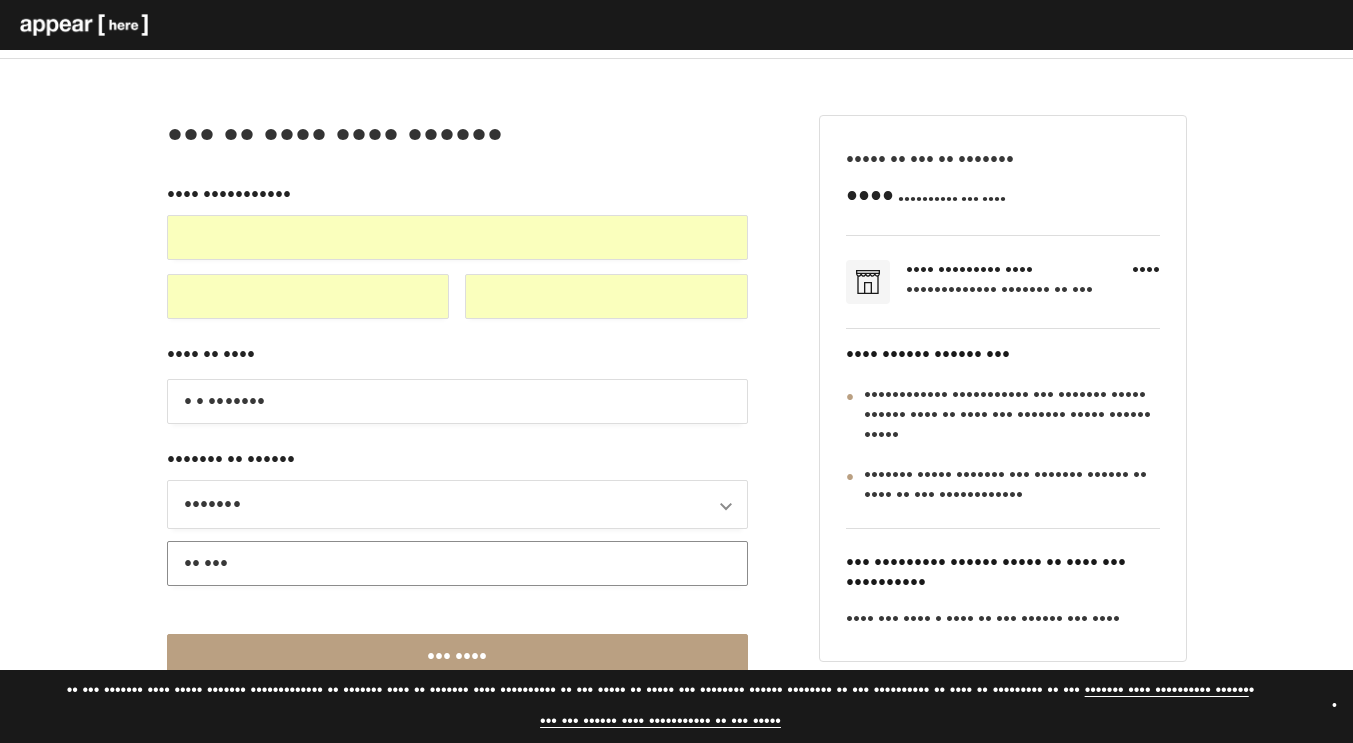 type on "•• •••" 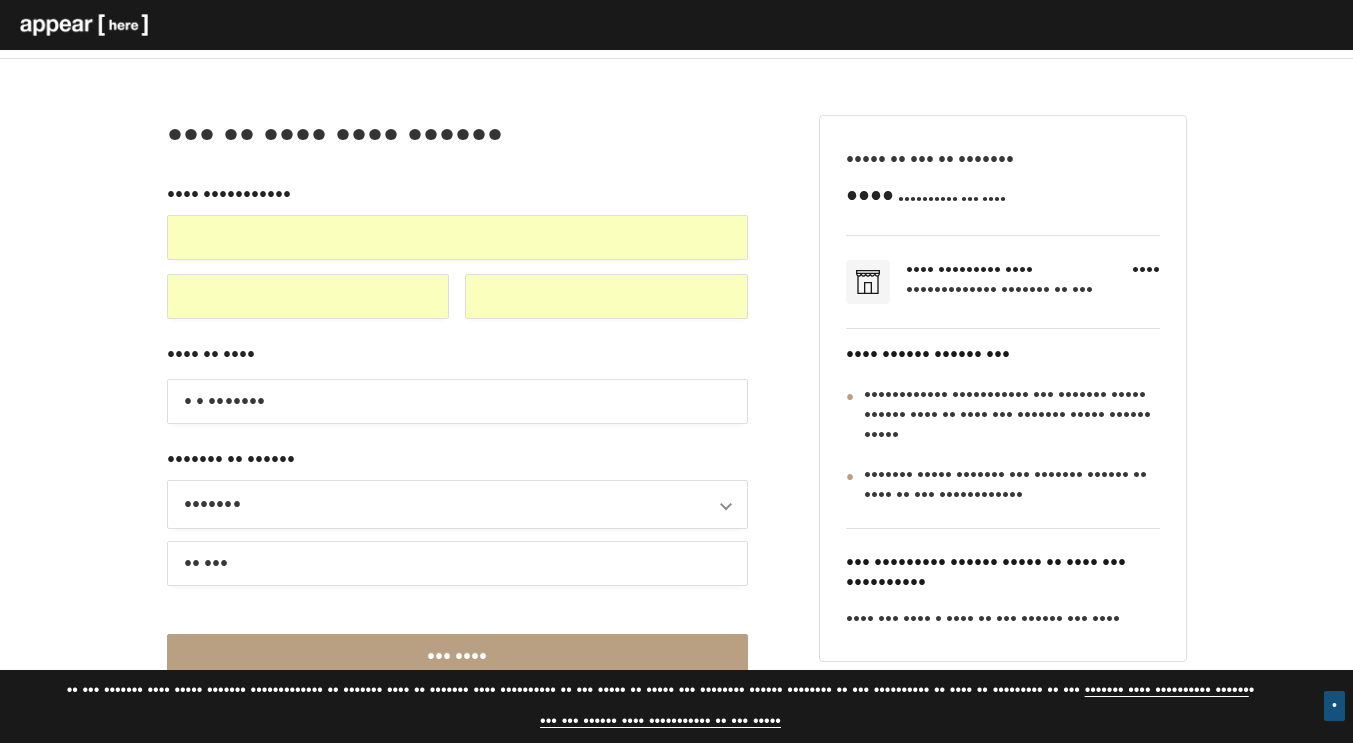 click on "•" at bounding box center [1334, 706] 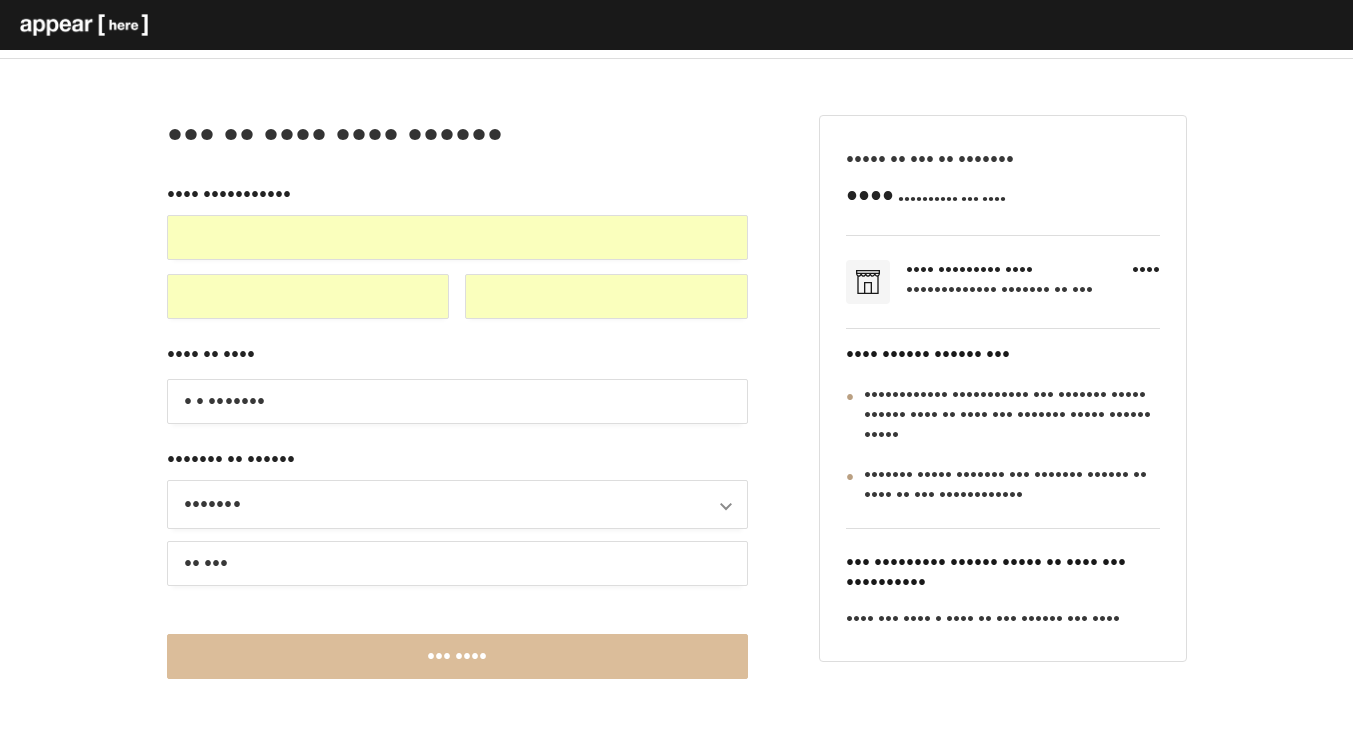 click on "••• ••••" at bounding box center (457, 656) 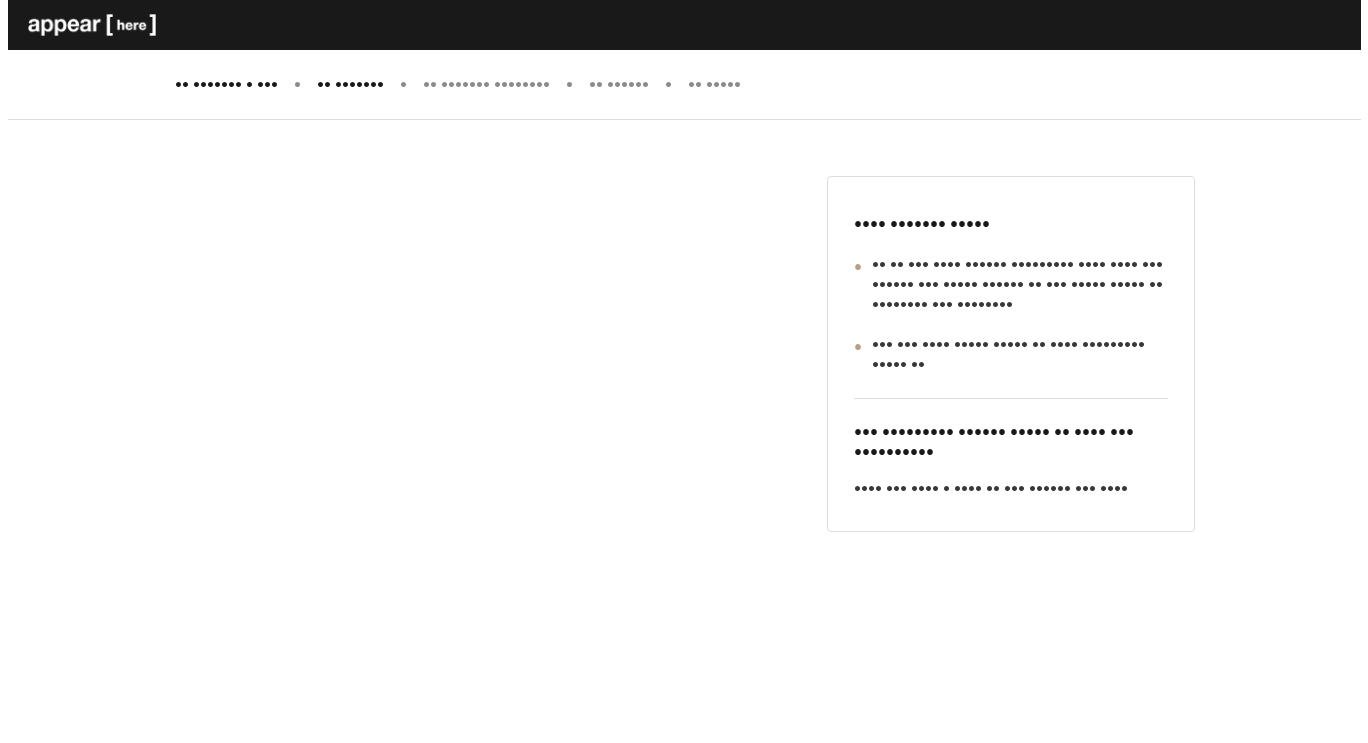 scroll, scrollTop: 0, scrollLeft: 0, axis: both 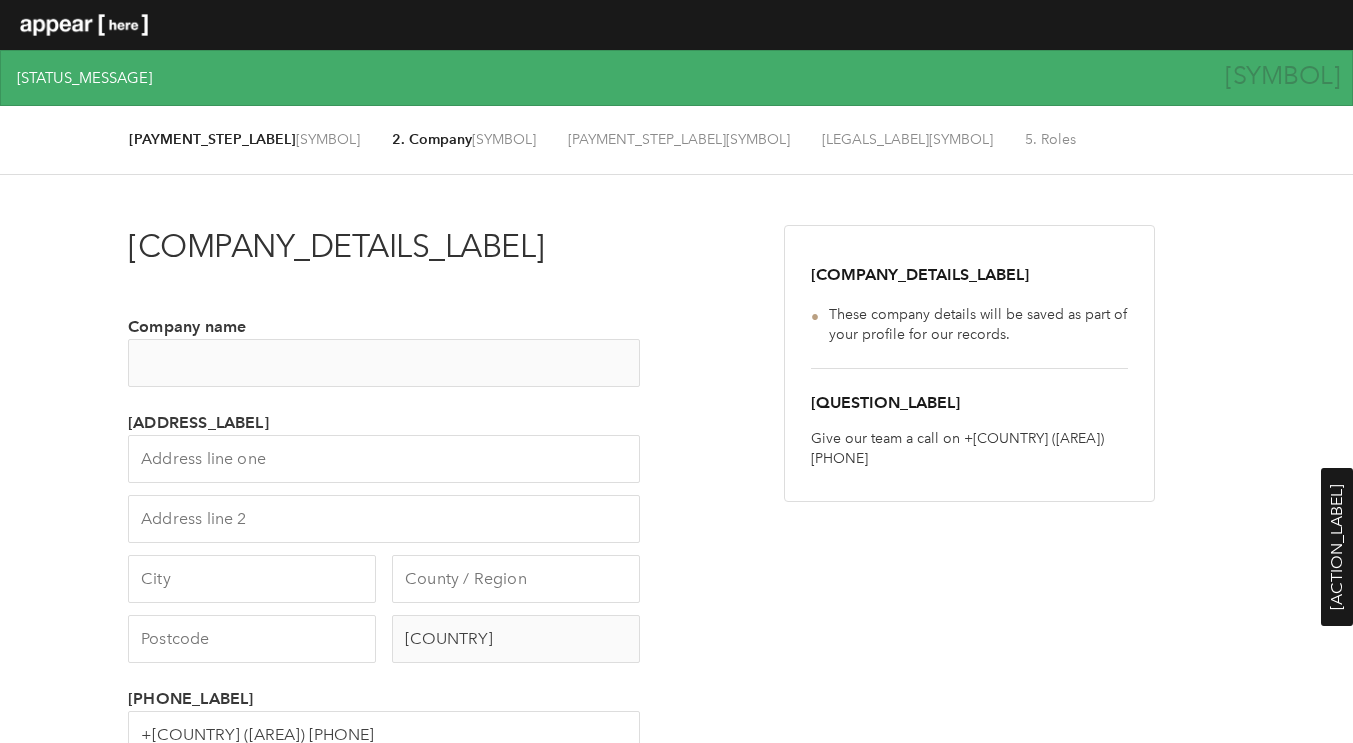click on "[COMPANY_LABEL]" at bounding box center [384, 363] 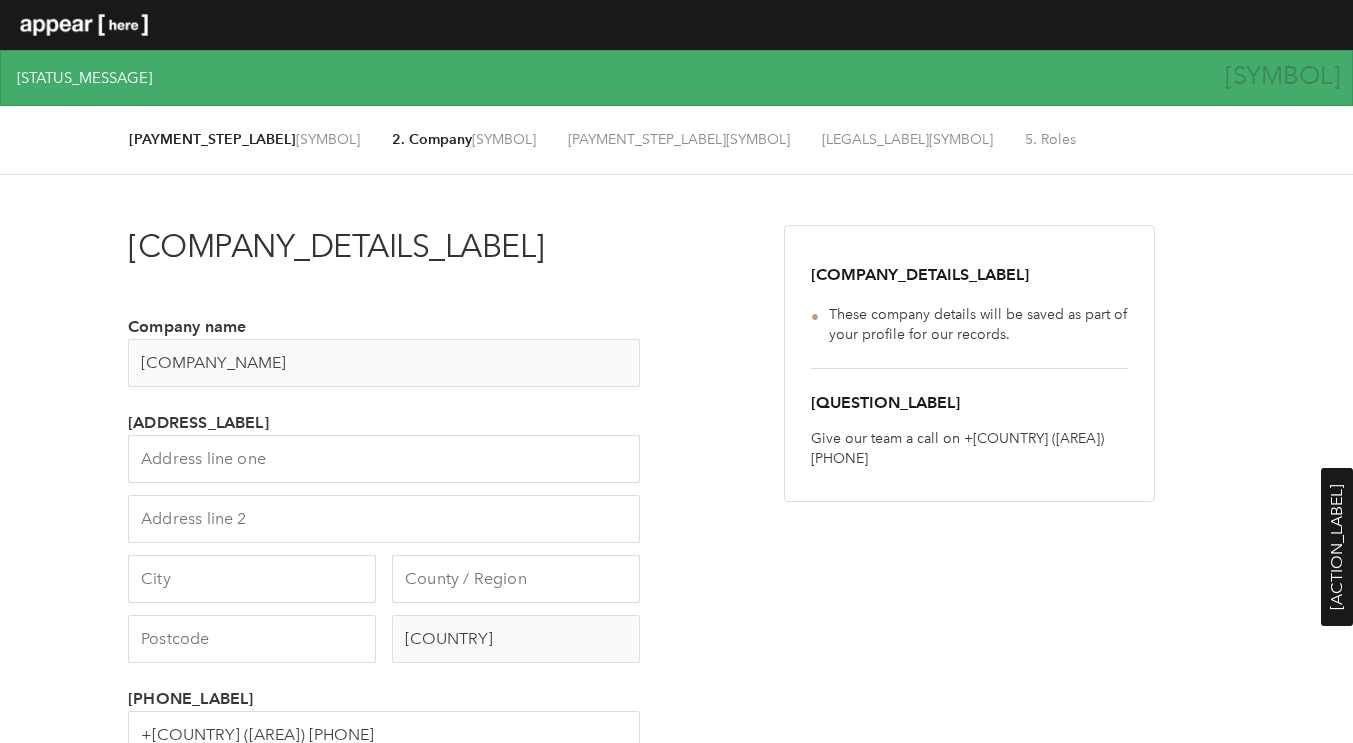 type on "[COMPANY_NAME]" 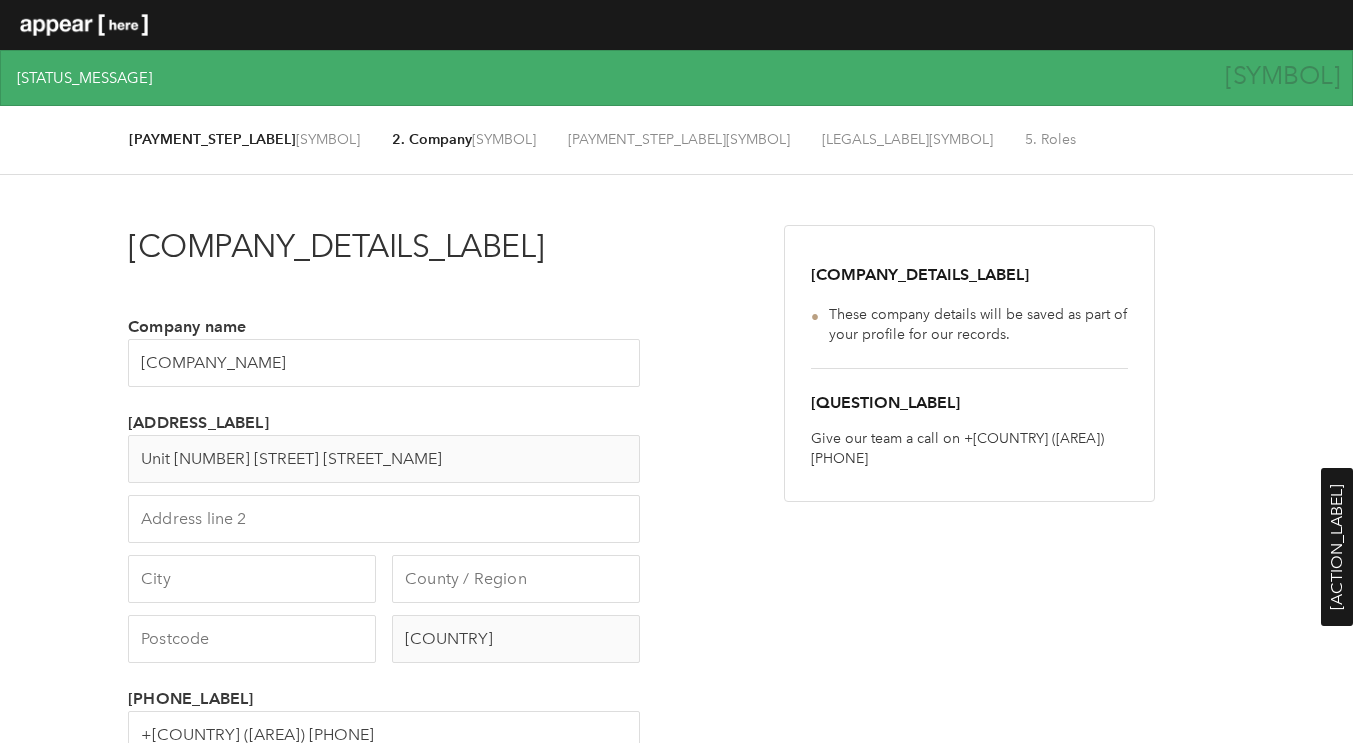 type on "Unit [NUMBER] [STREET] [STREET_NAME]" 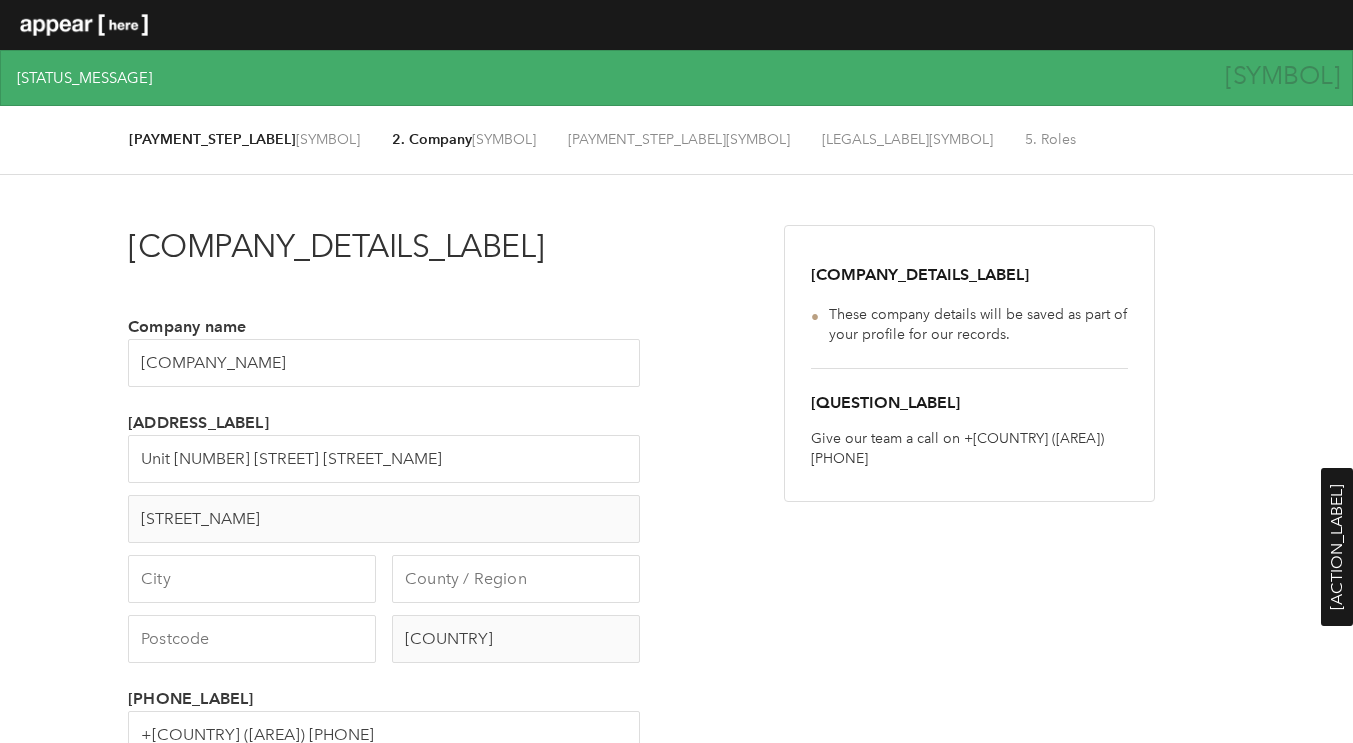 type on "[STREET_NAME]" 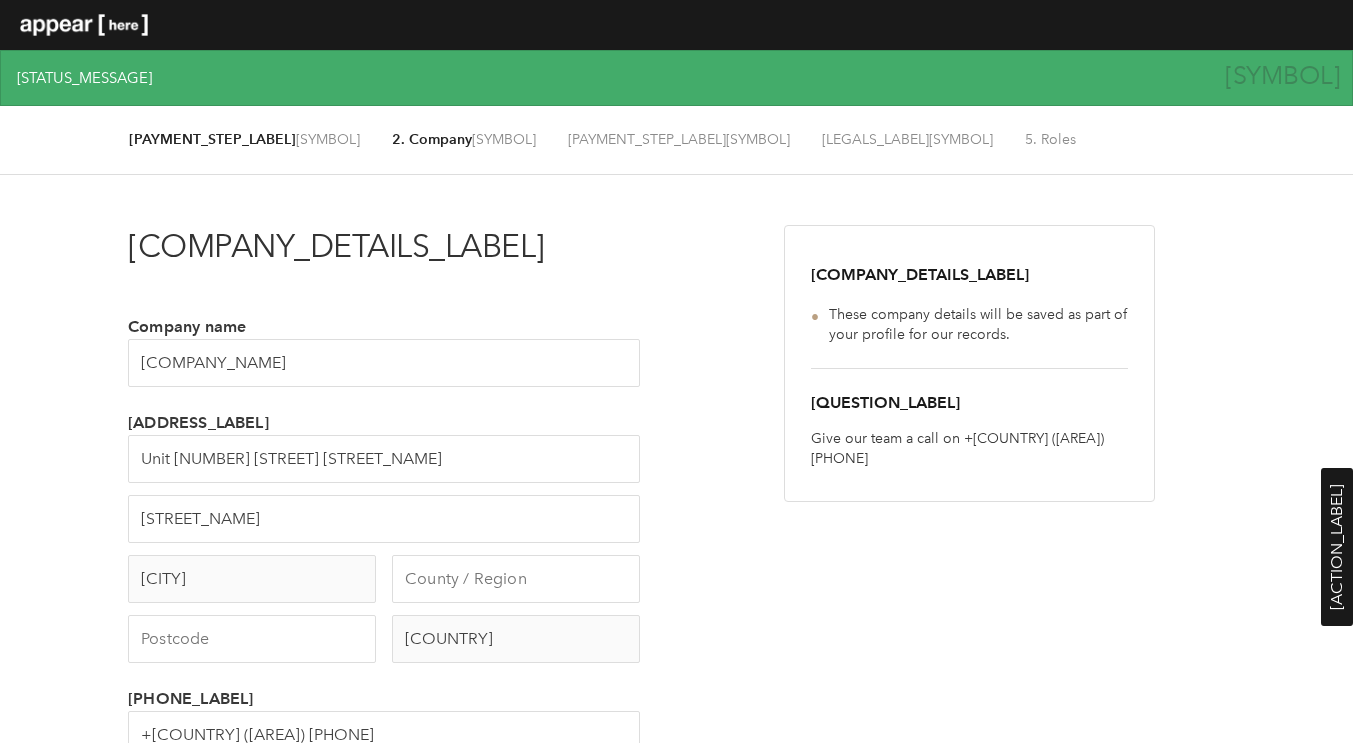 type on "[CITY]" 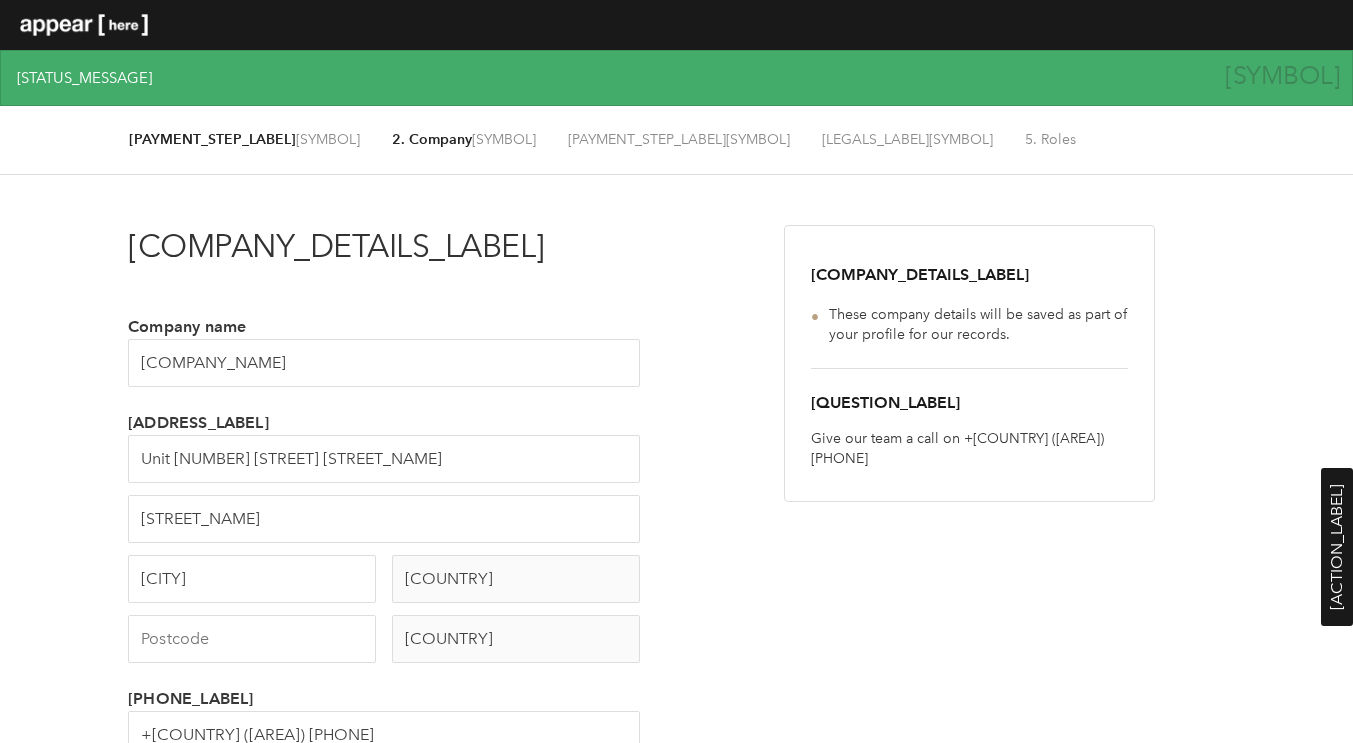 type on "[COUNTRY]" 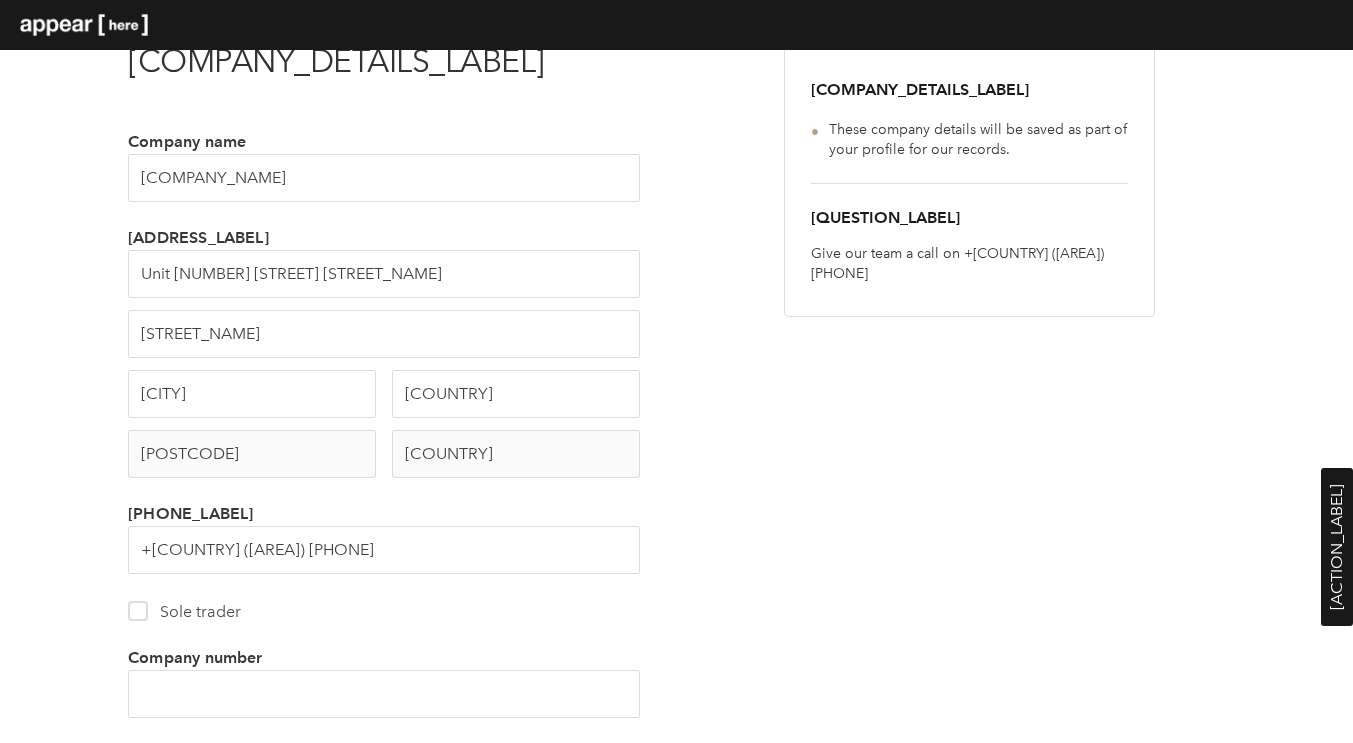 scroll, scrollTop: 266, scrollLeft: 0, axis: vertical 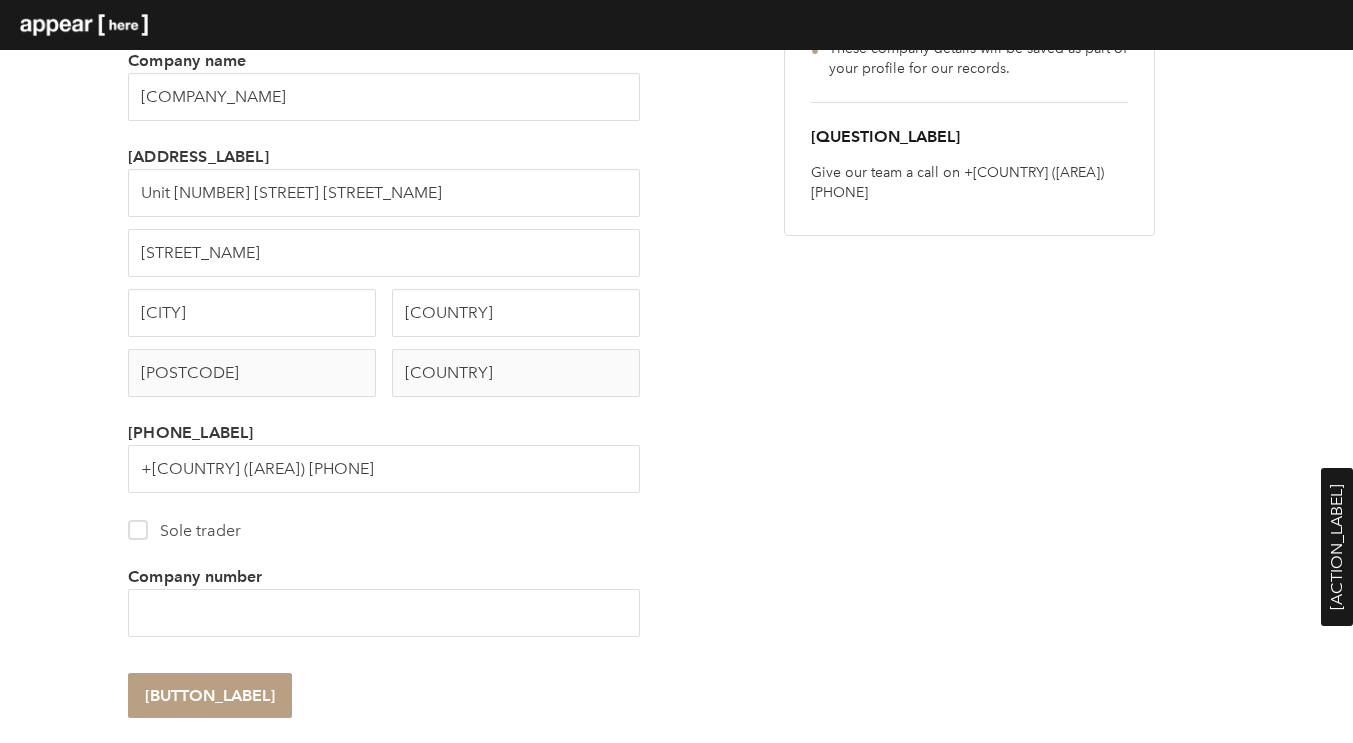 type on "[POSTCODE]" 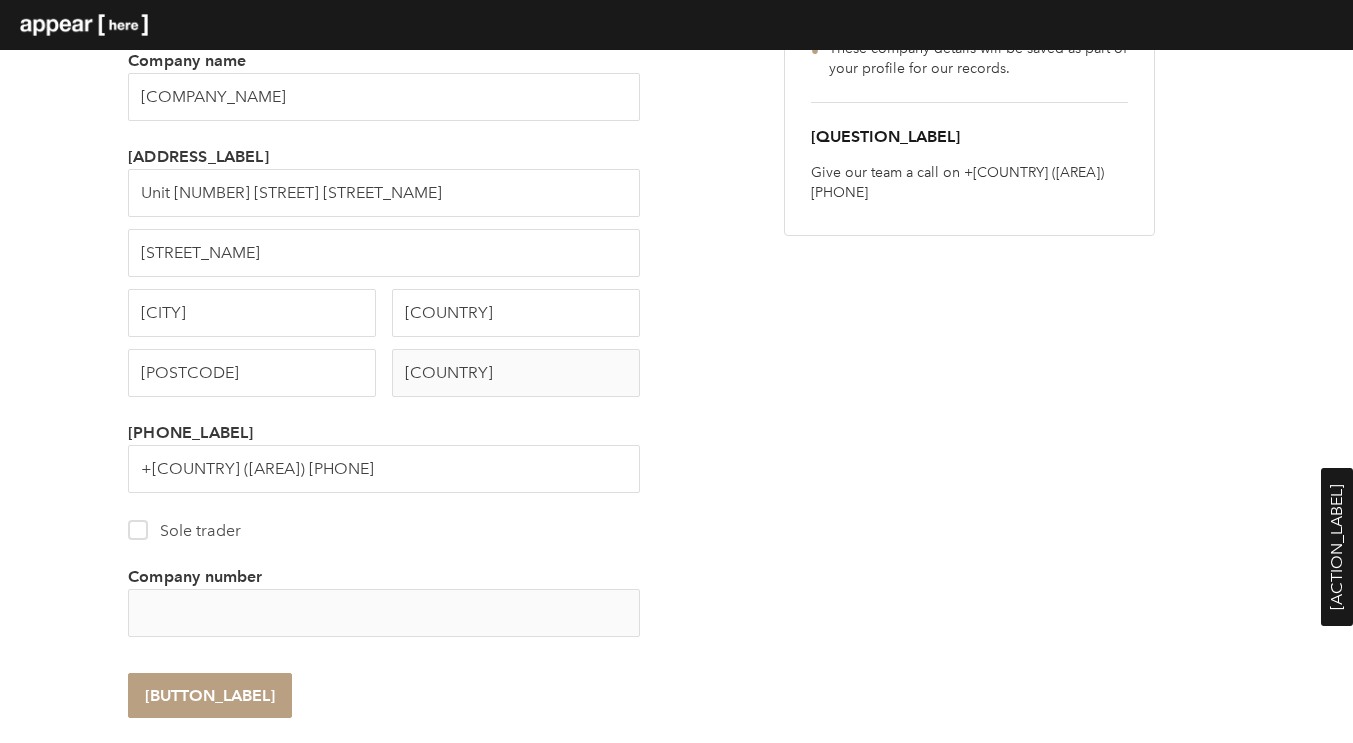 click on "Company number" at bounding box center [384, 613] 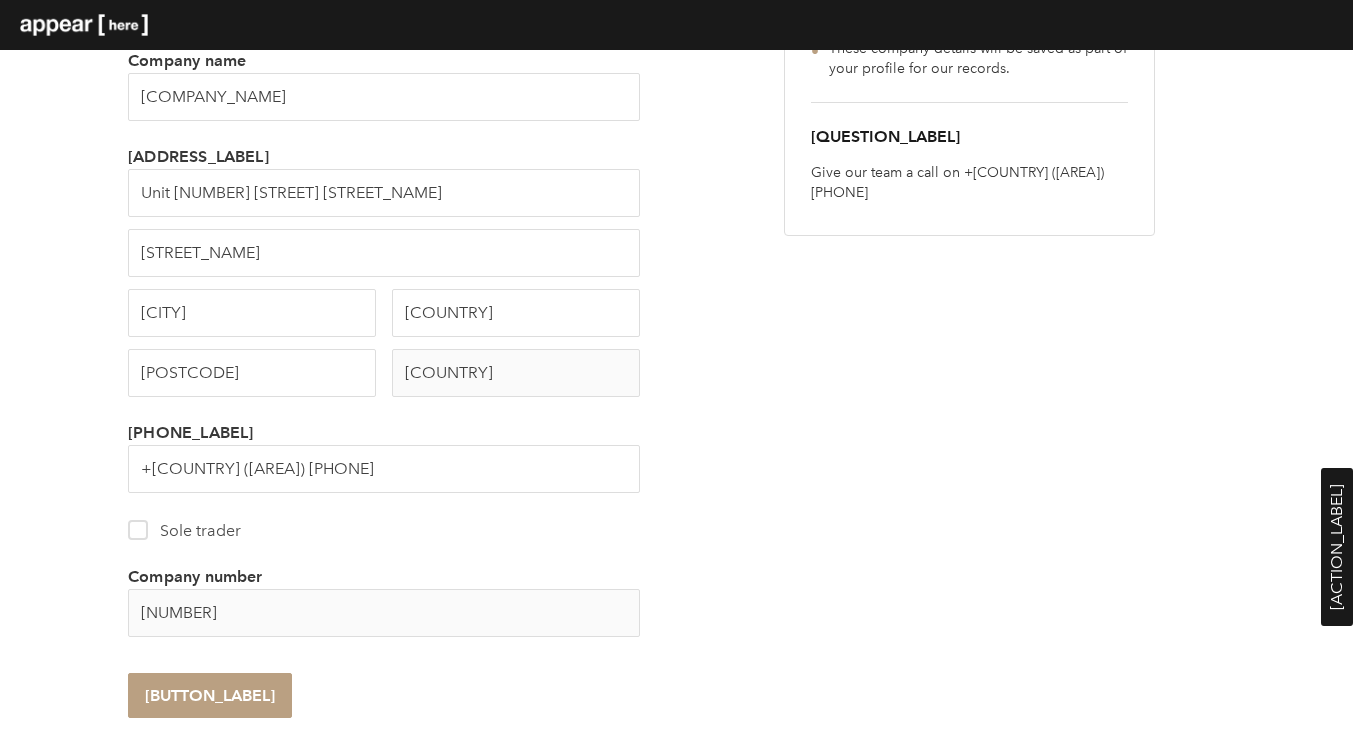 type on "[NUMBER]" 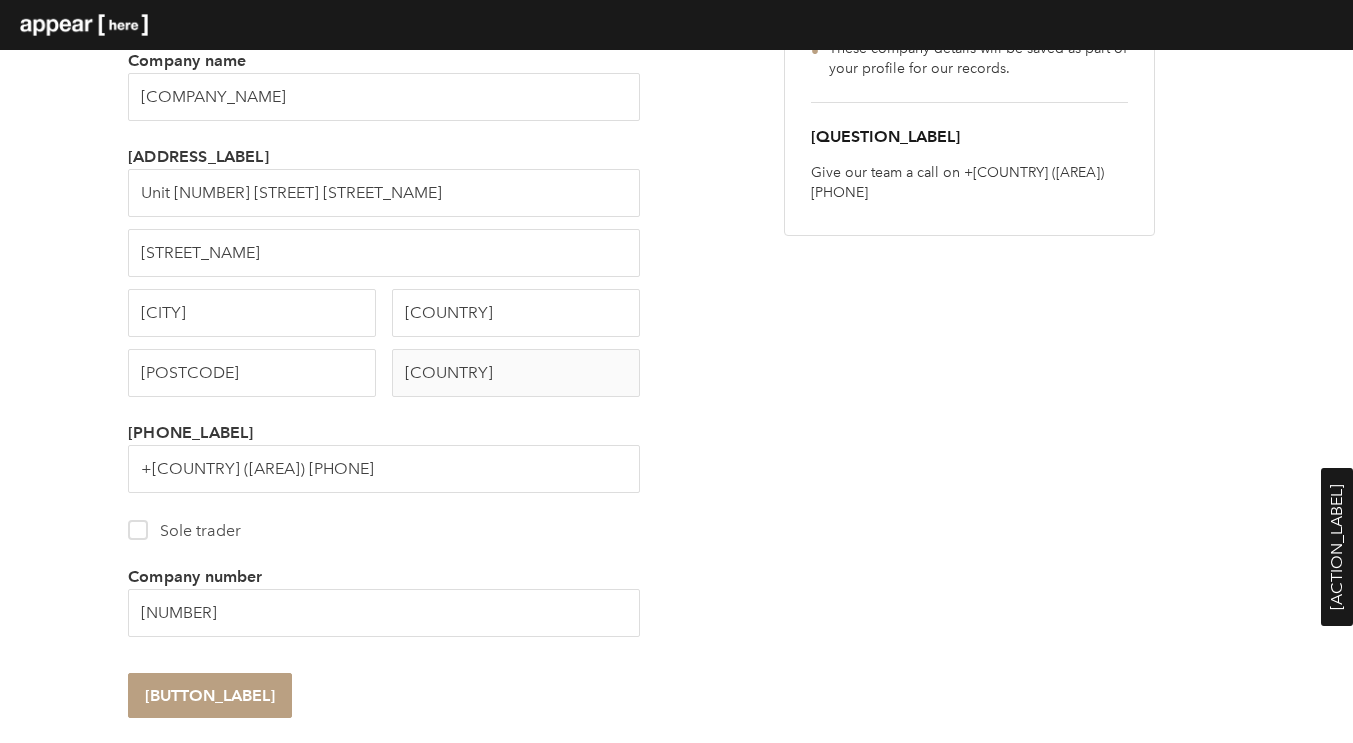 click on "[BUTTON_LABEL]" at bounding box center [210, 695] 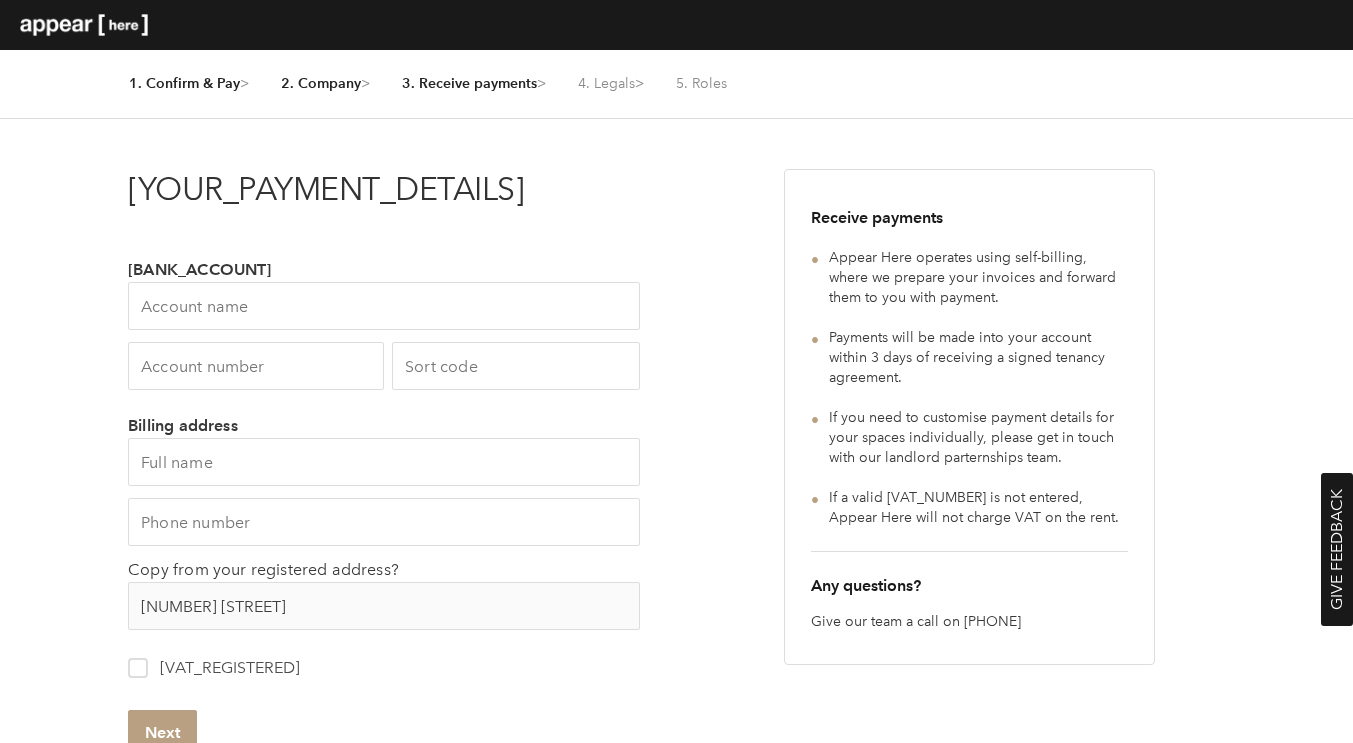 scroll, scrollTop: 0, scrollLeft: 0, axis: both 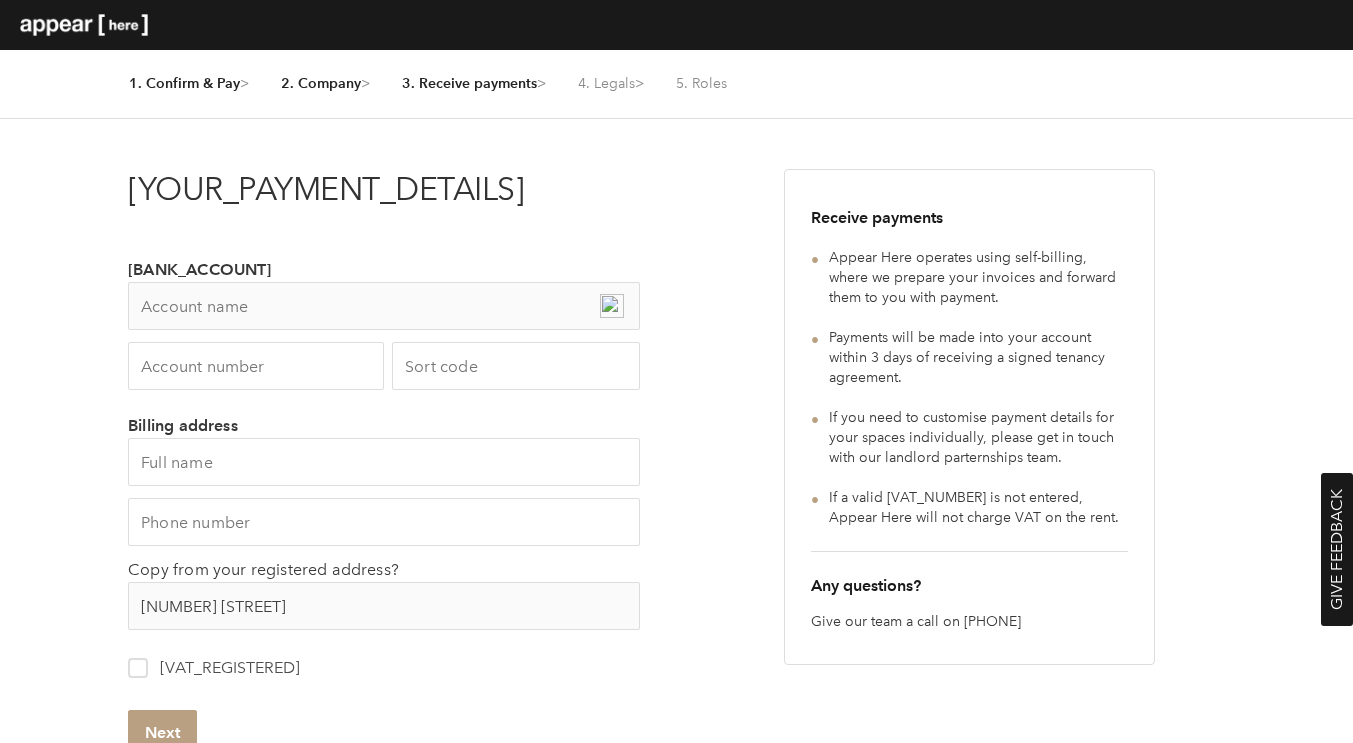 click at bounding box center (384, 306) 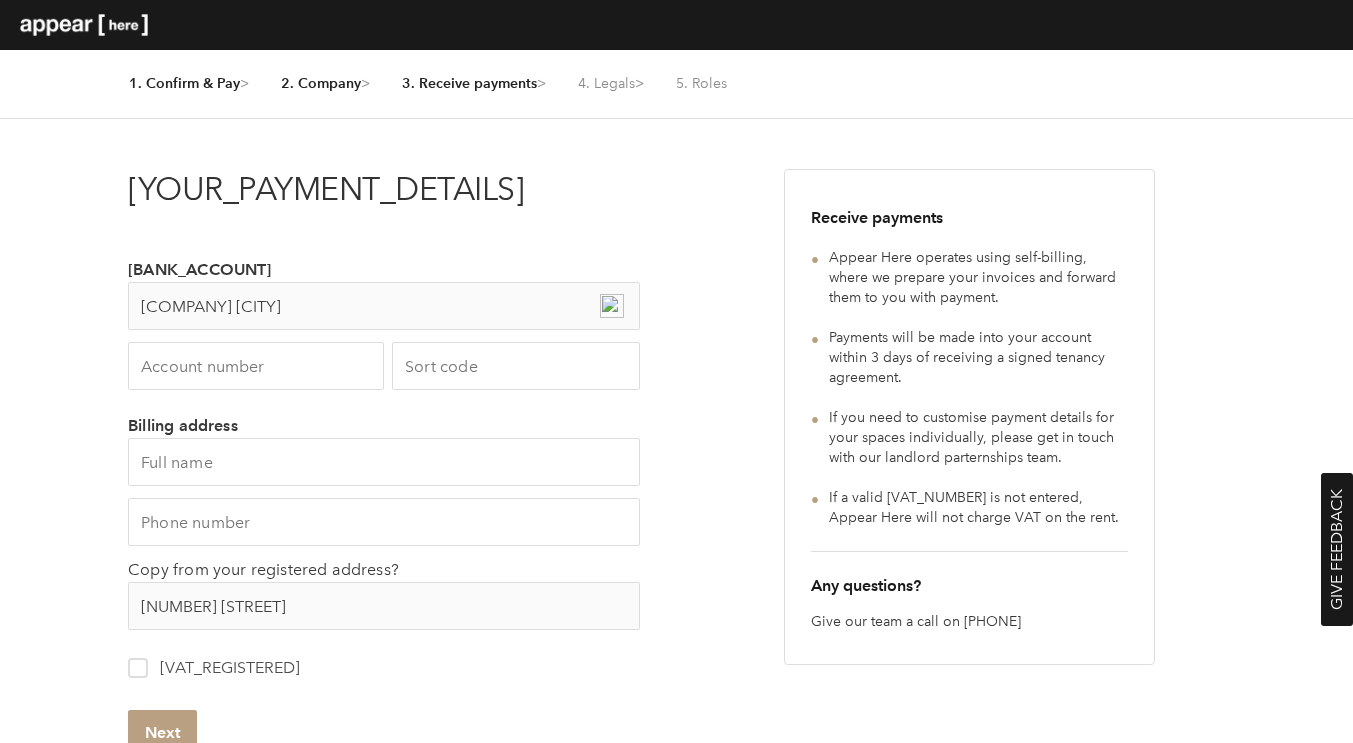 type on "Amarok London Limited" 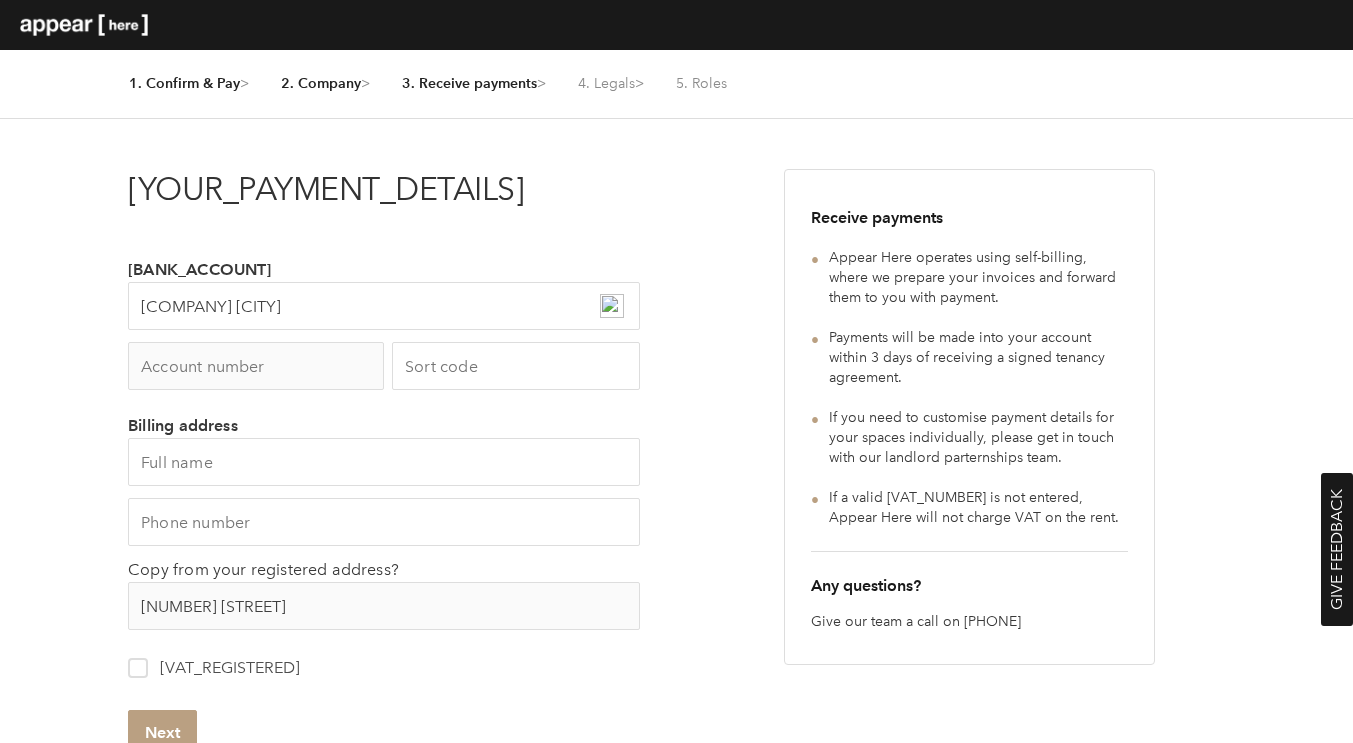 paste on "85547109" 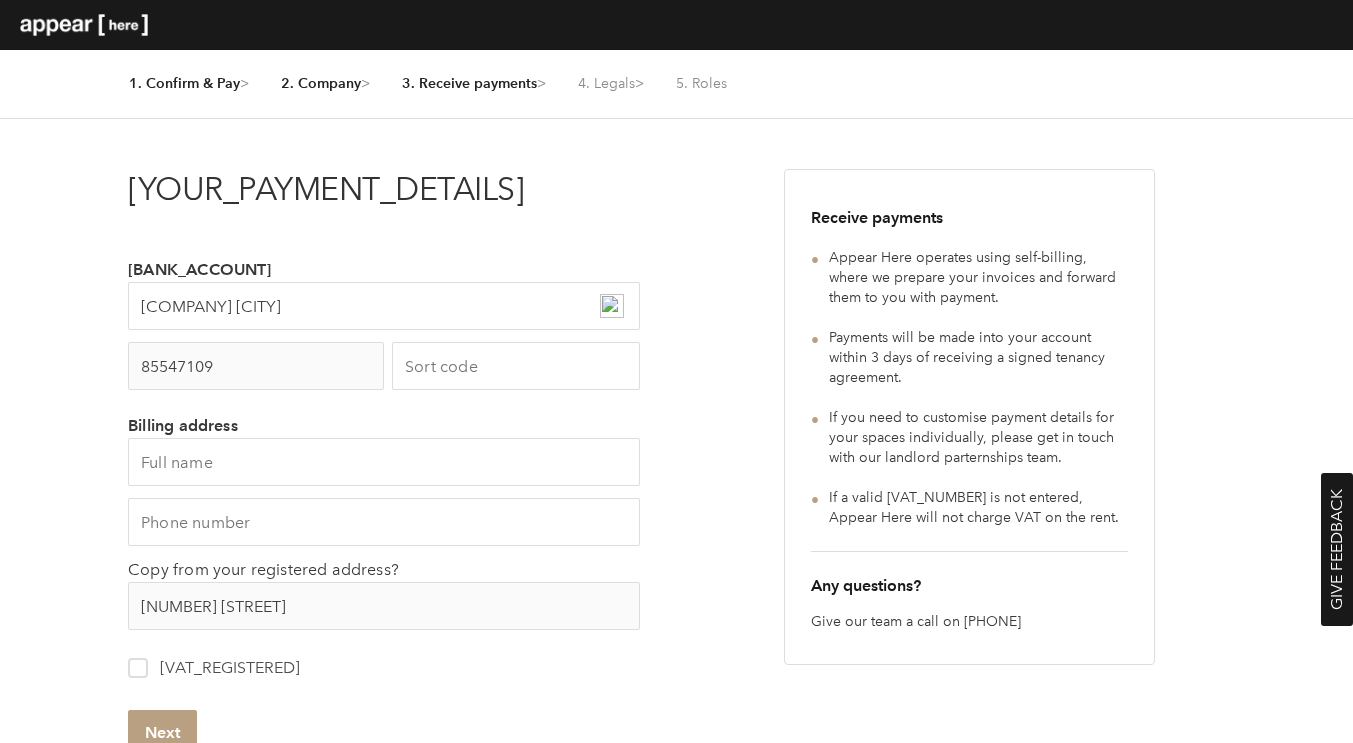 type on "85547109" 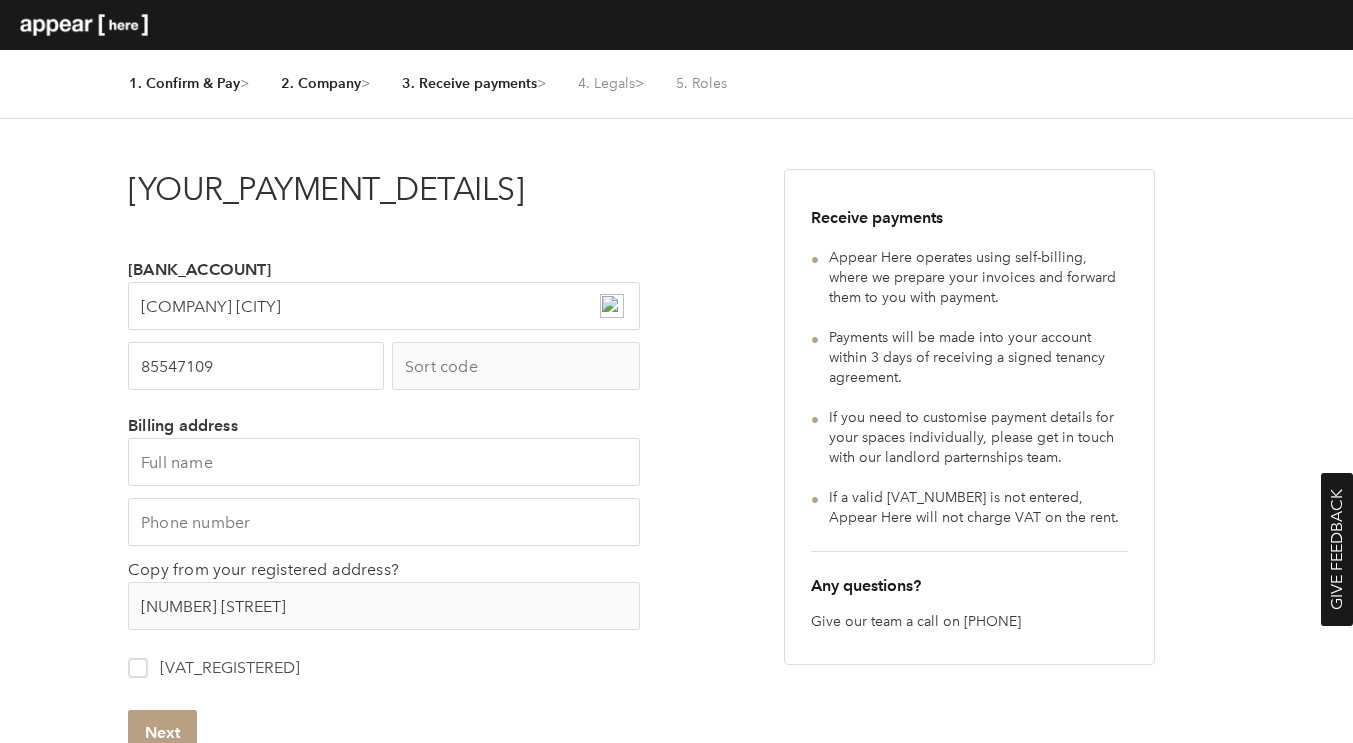 click at bounding box center [516, 366] 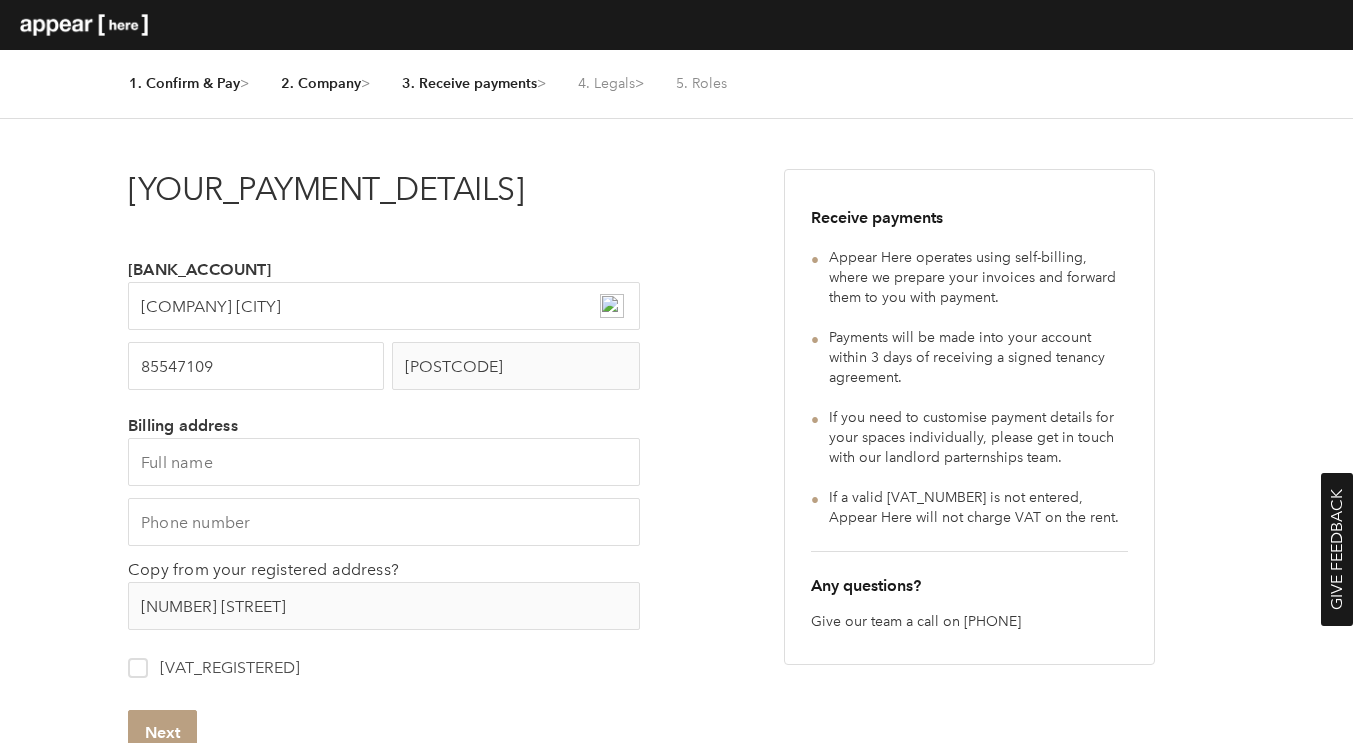 type on "405162" 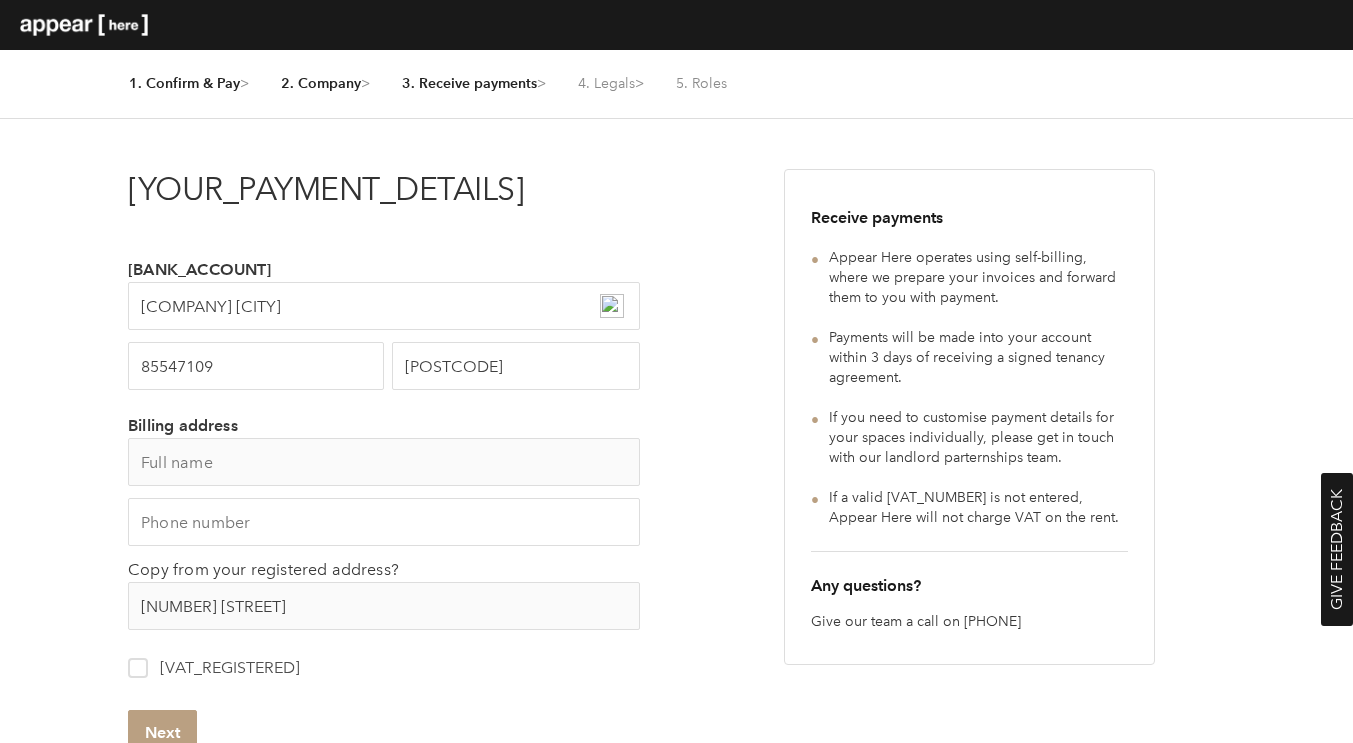 click at bounding box center [384, 462] 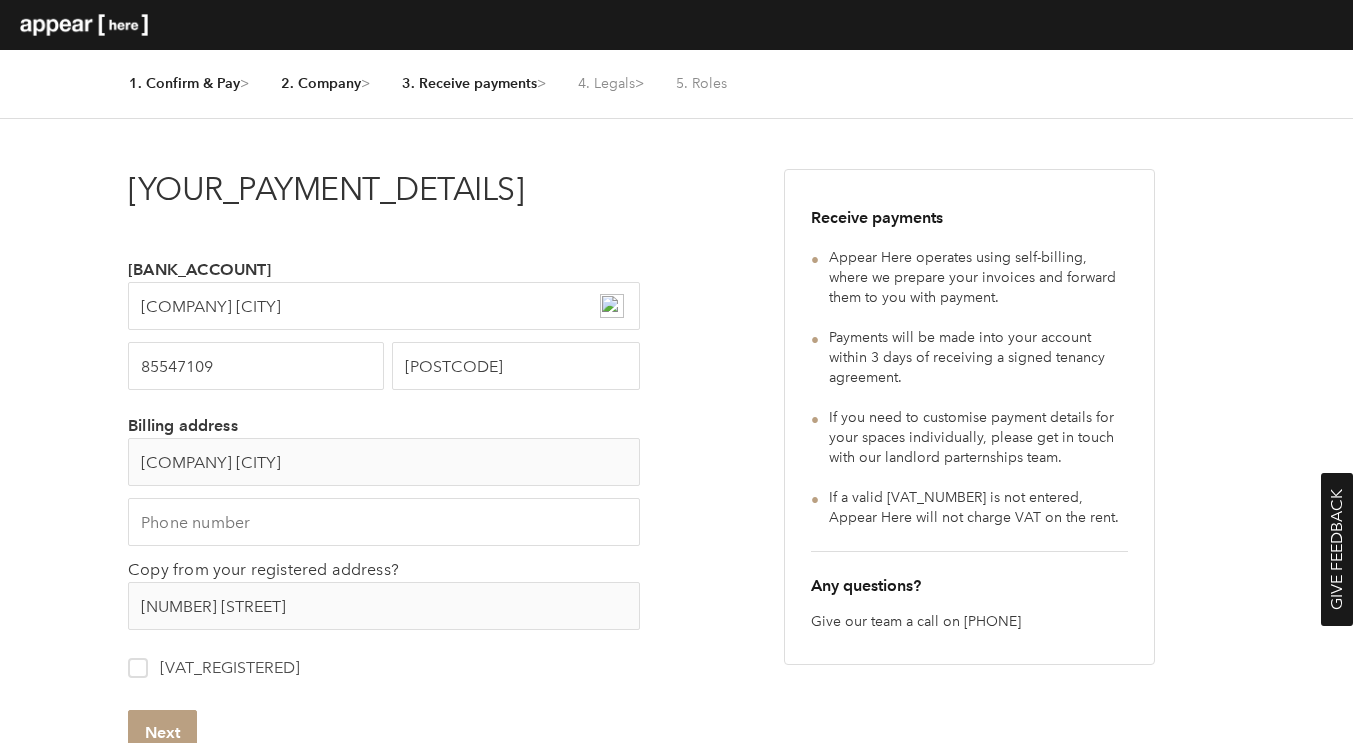 type on "Amarok London Limited" 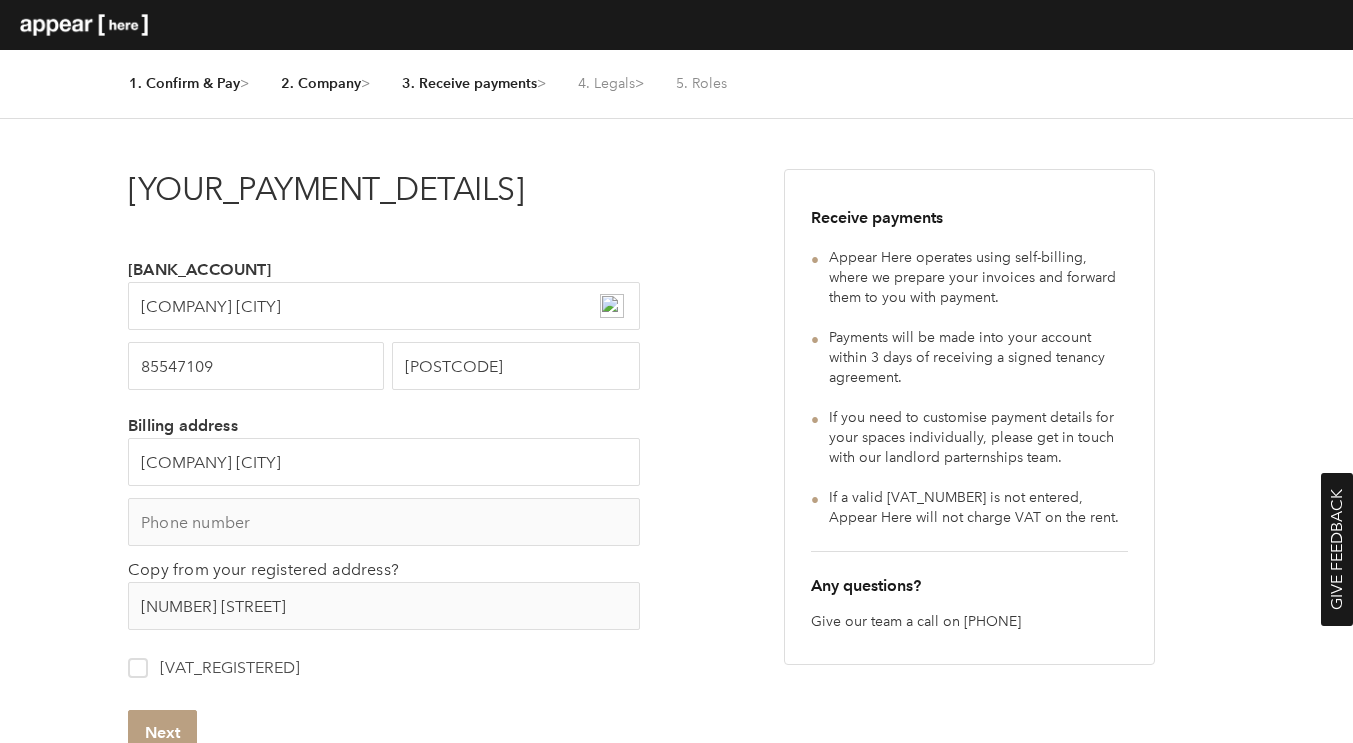 click at bounding box center [384, 522] 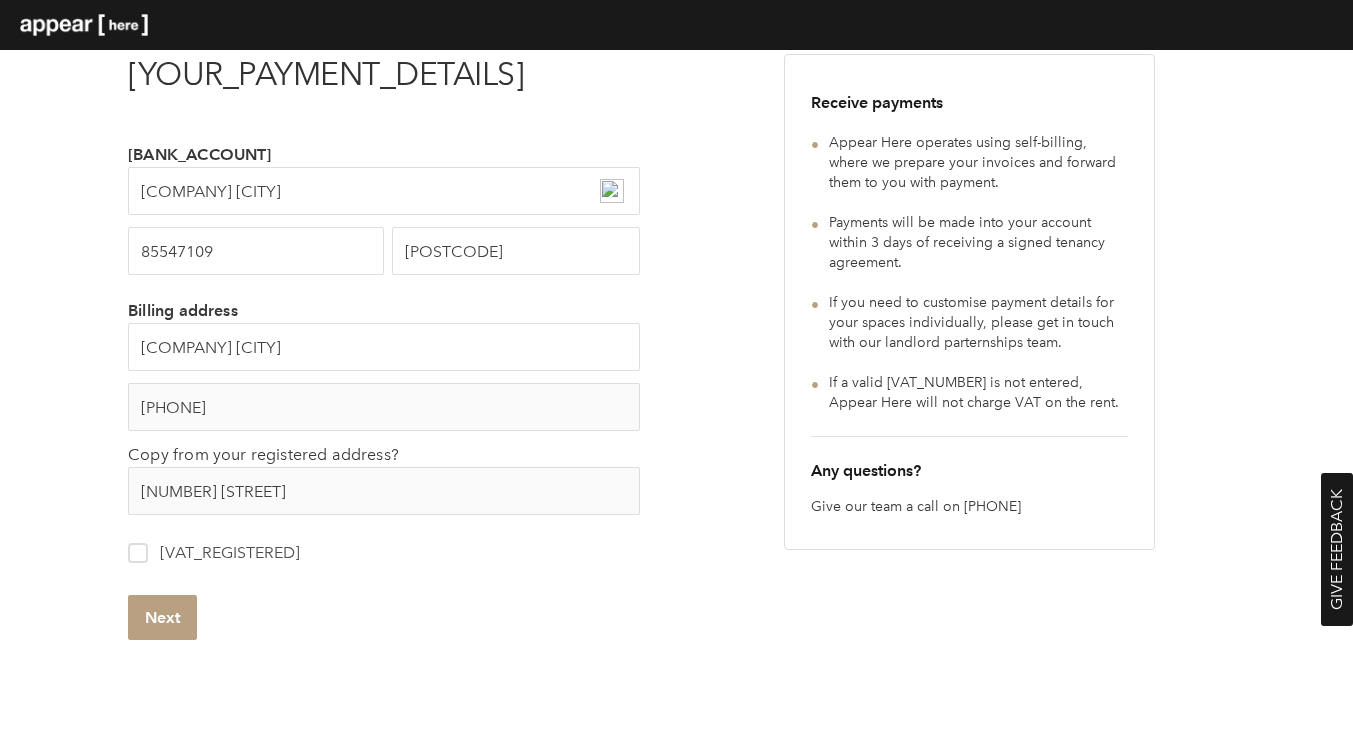 scroll, scrollTop: 133, scrollLeft: 0, axis: vertical 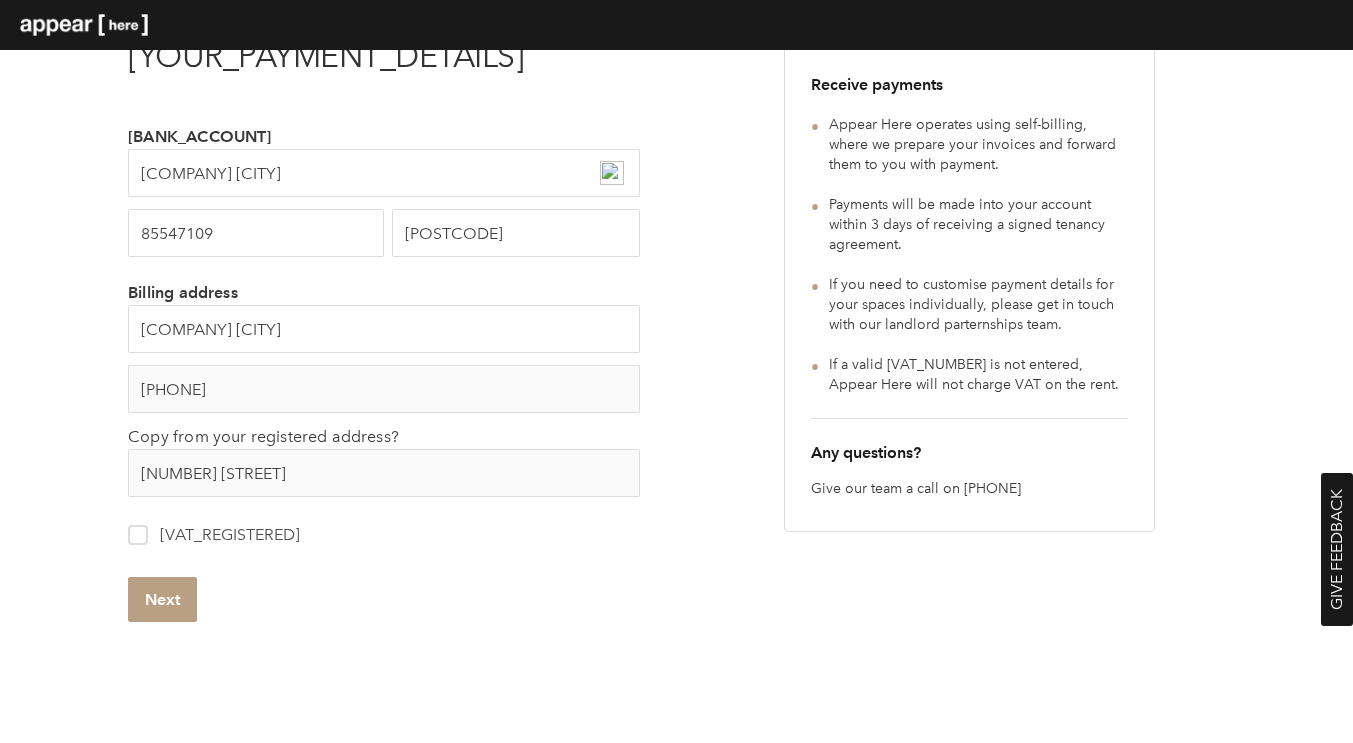 type on "+[COUNTRY] ([AREA]) [PHONE]" 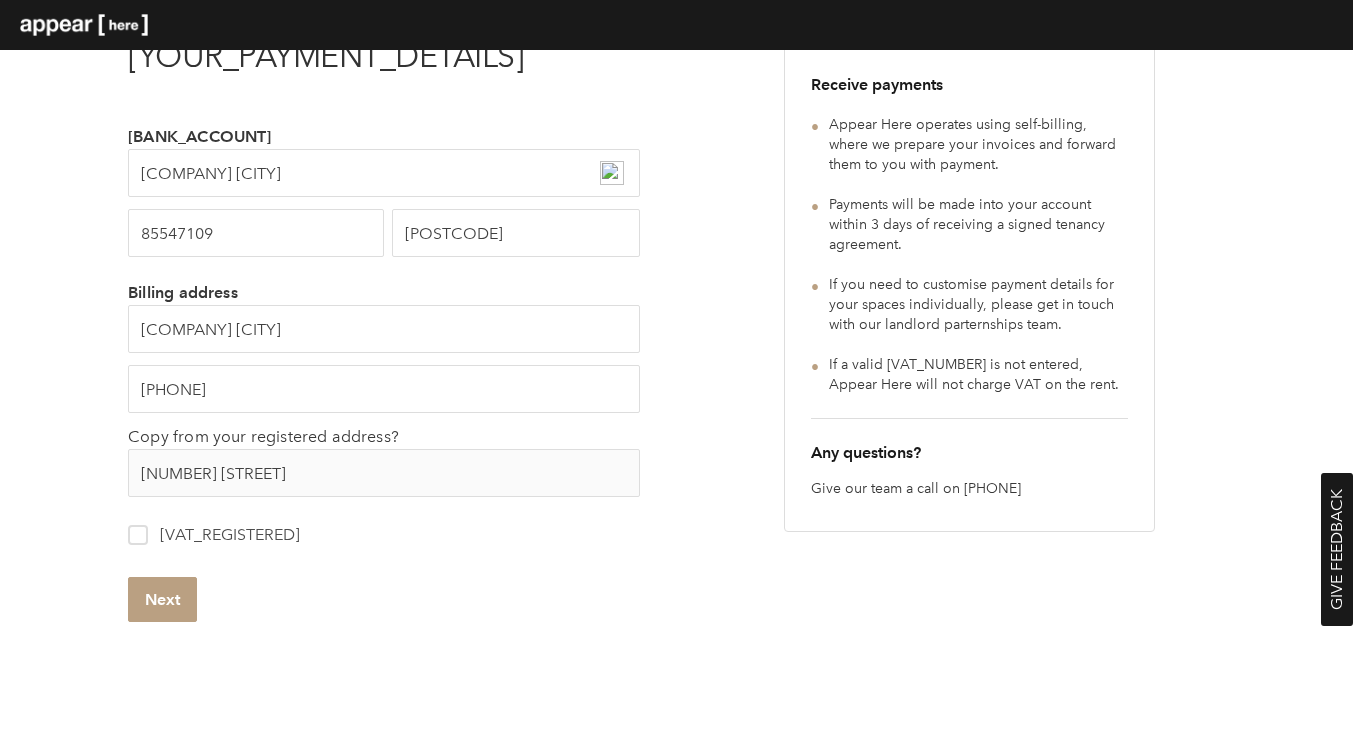 click at bounding box center [138, 535] 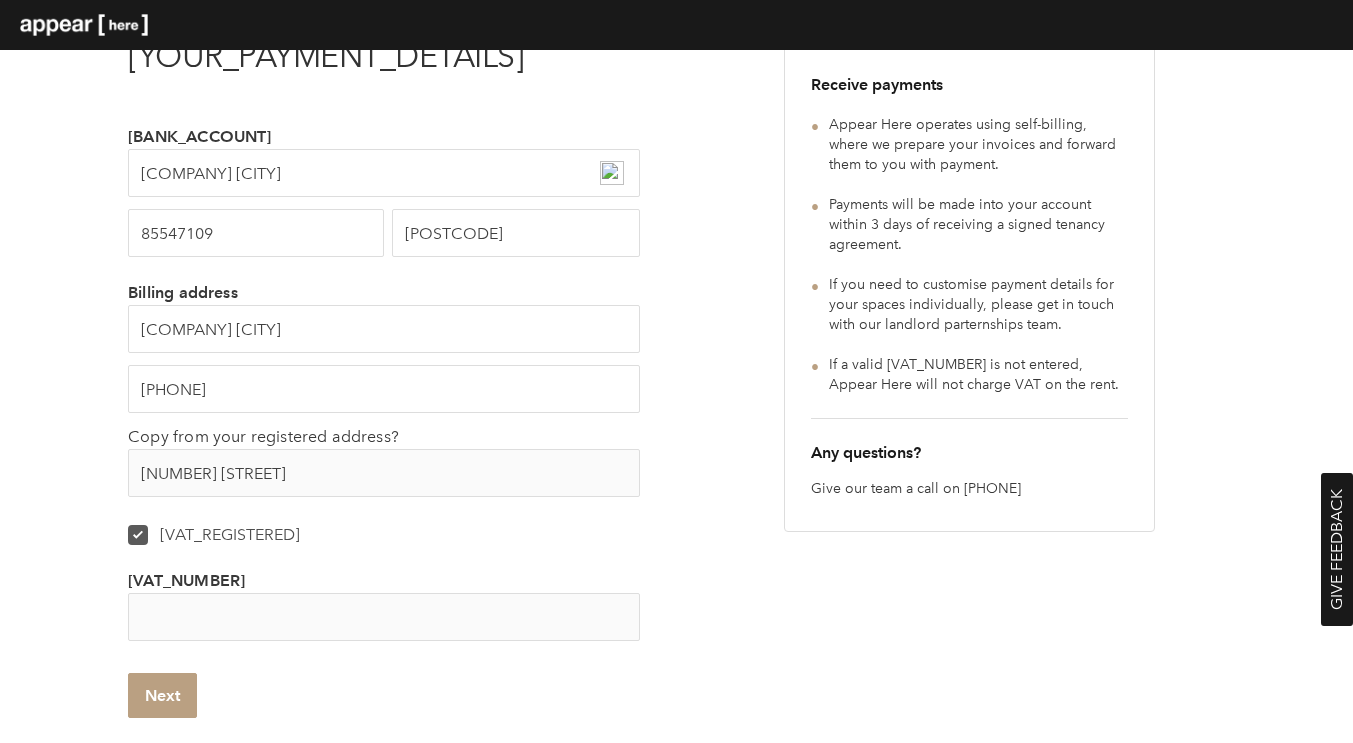 click on "Vat number" at bounding box center [384, 617] 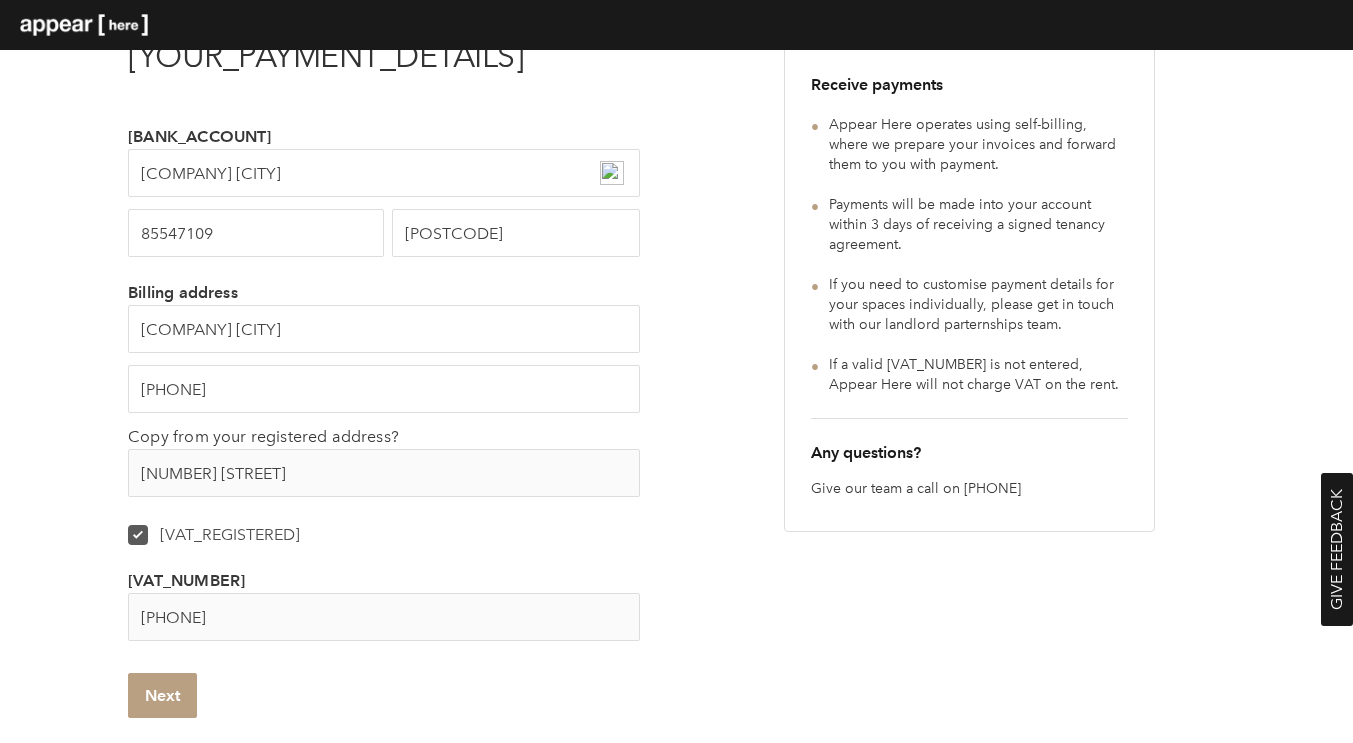 type on "481868838" 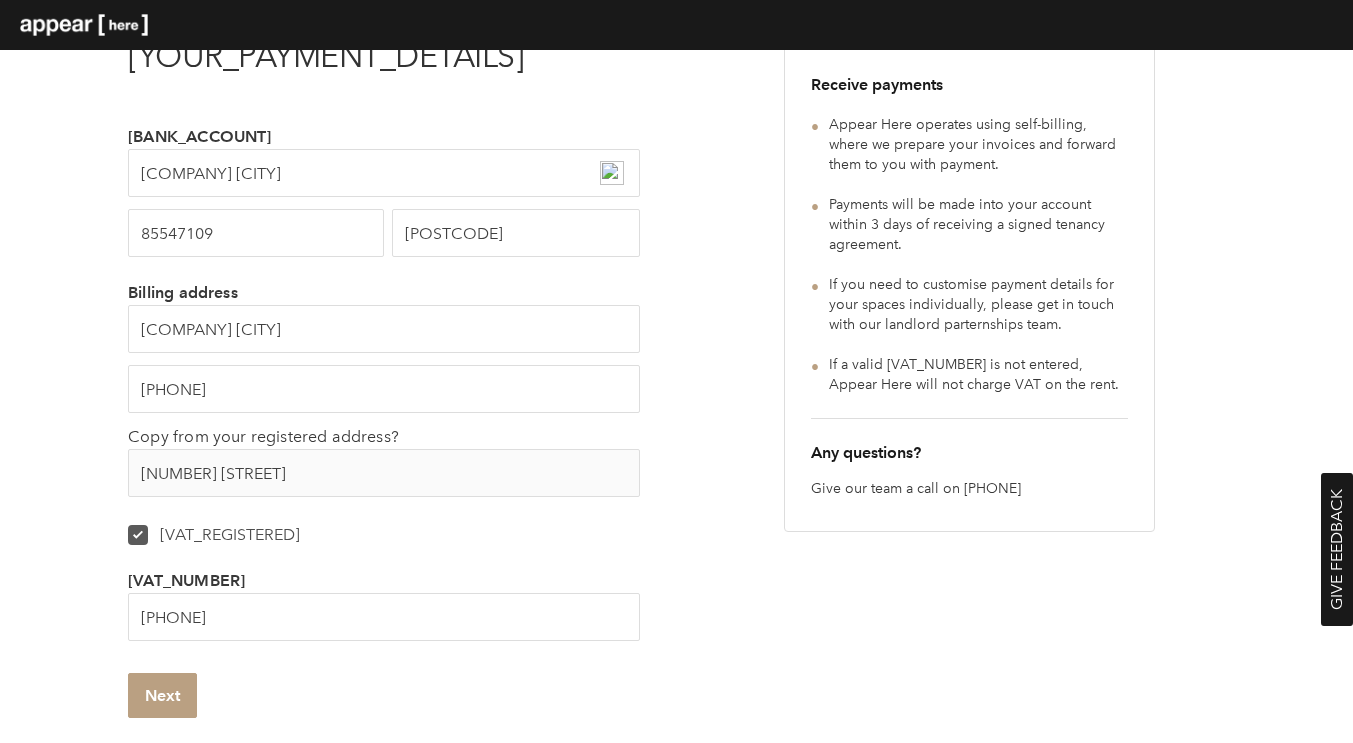 click on "[BUTTON_LABEL]" at bounding box center [162, 695] 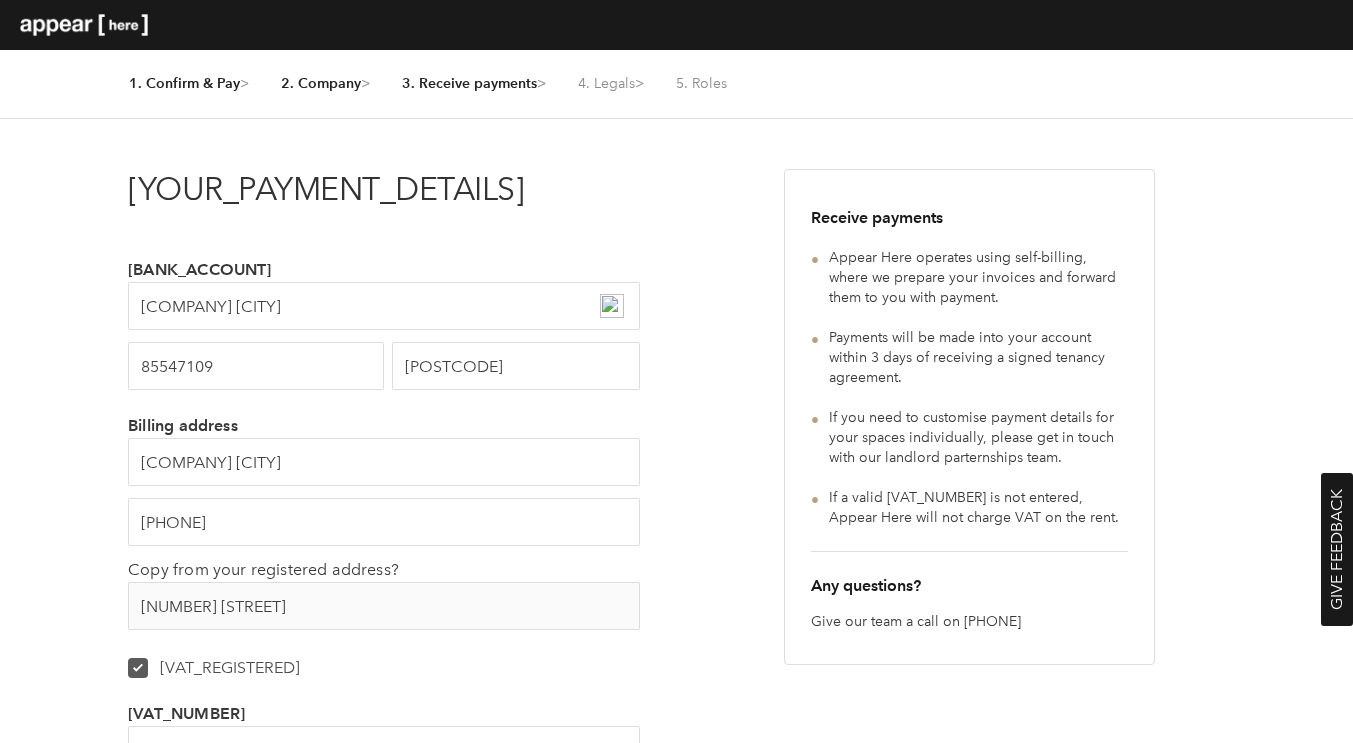 scroll, scrollTop: 133, scrollLeft: 0, axis: vertical 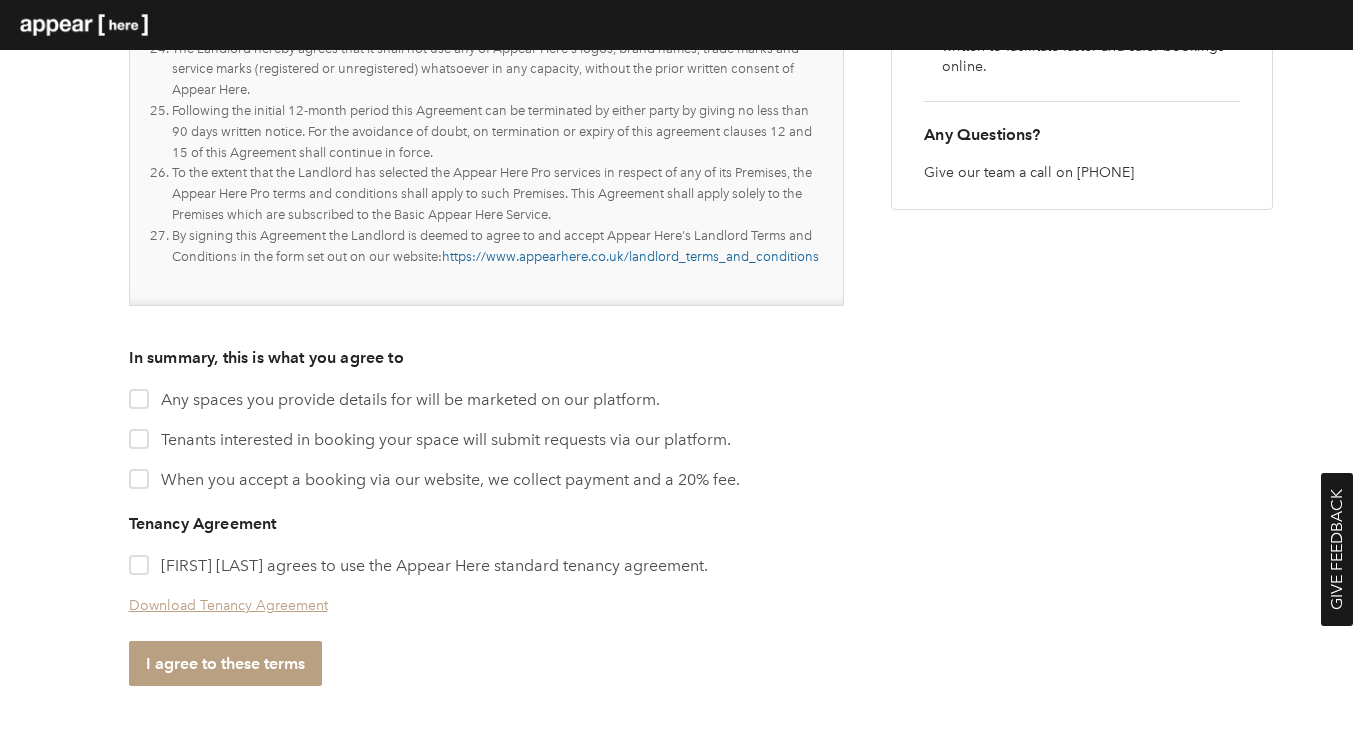 click at bounding box center [139, 399] 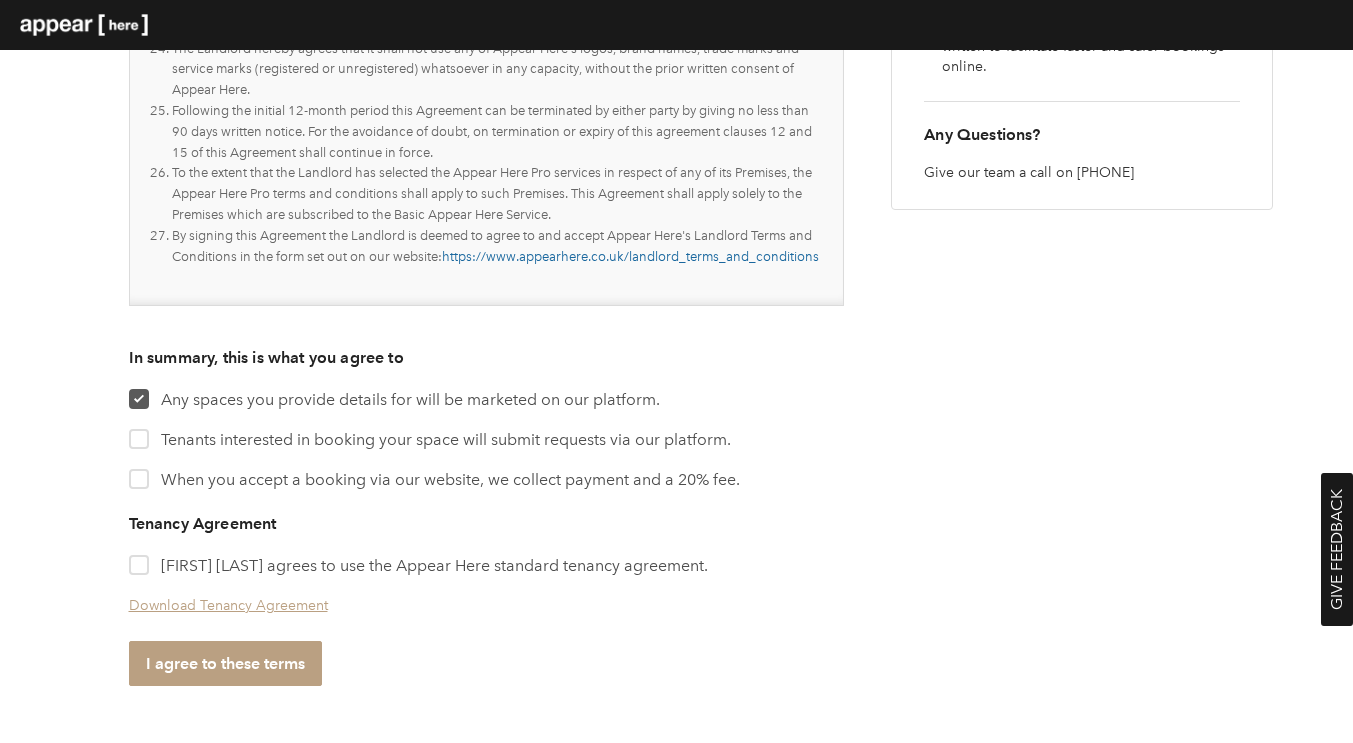 click on "Tenants interested in booking your space will submit requests via our platform." at bounding box center [486, 438] 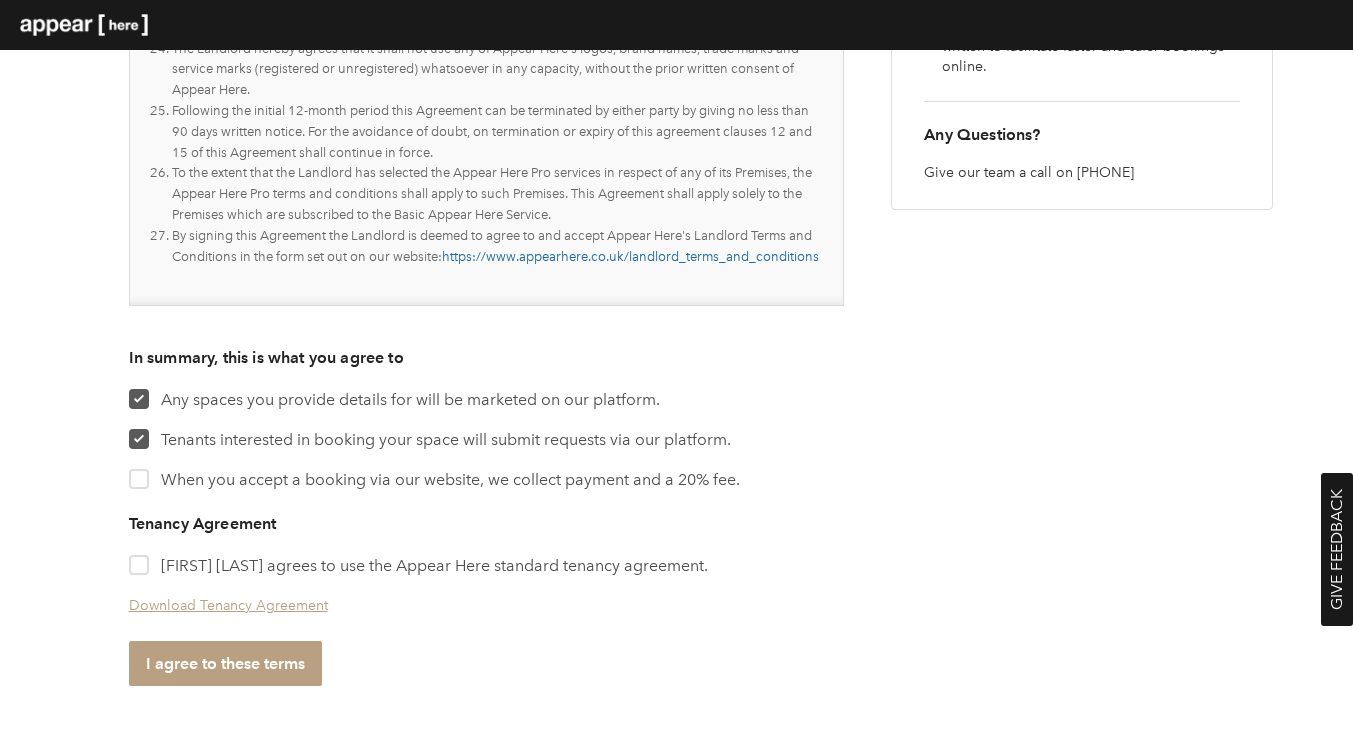 click at bounding box center (139, 479) 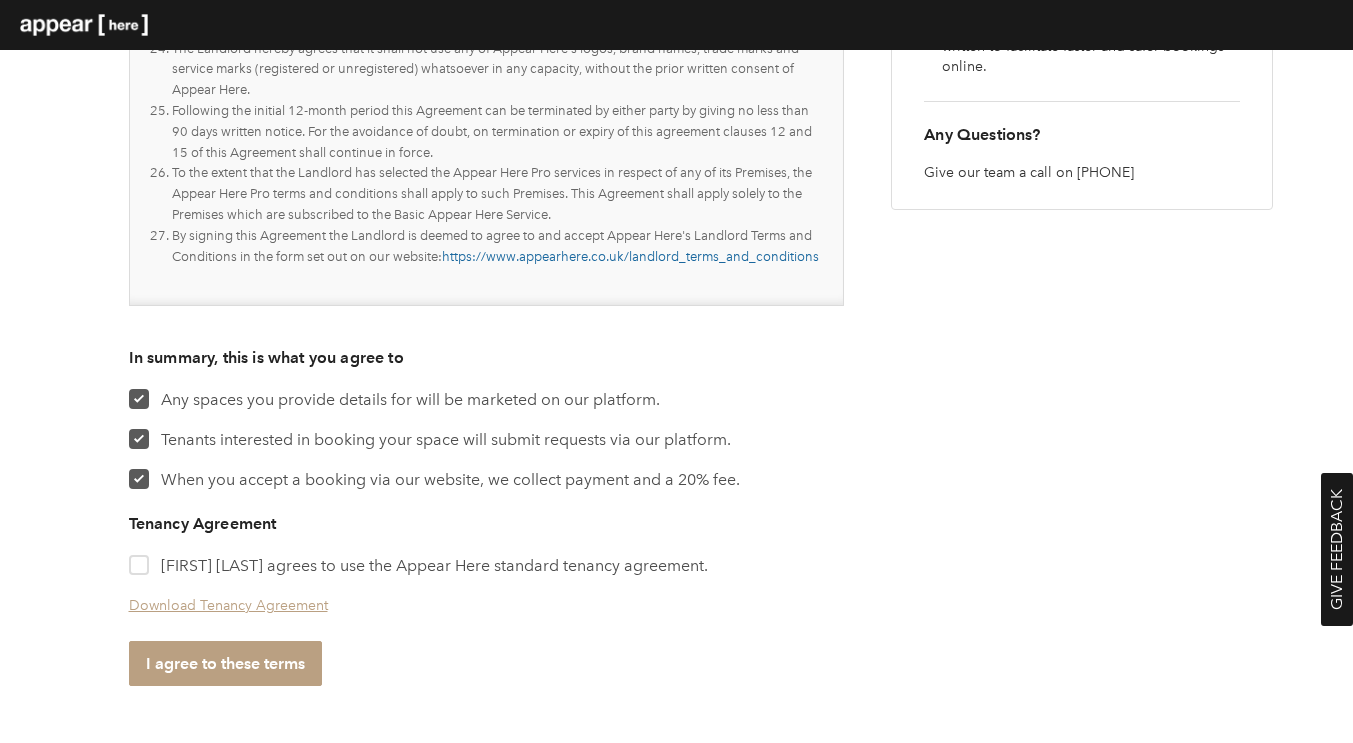 click at bounding box center [139, 565] 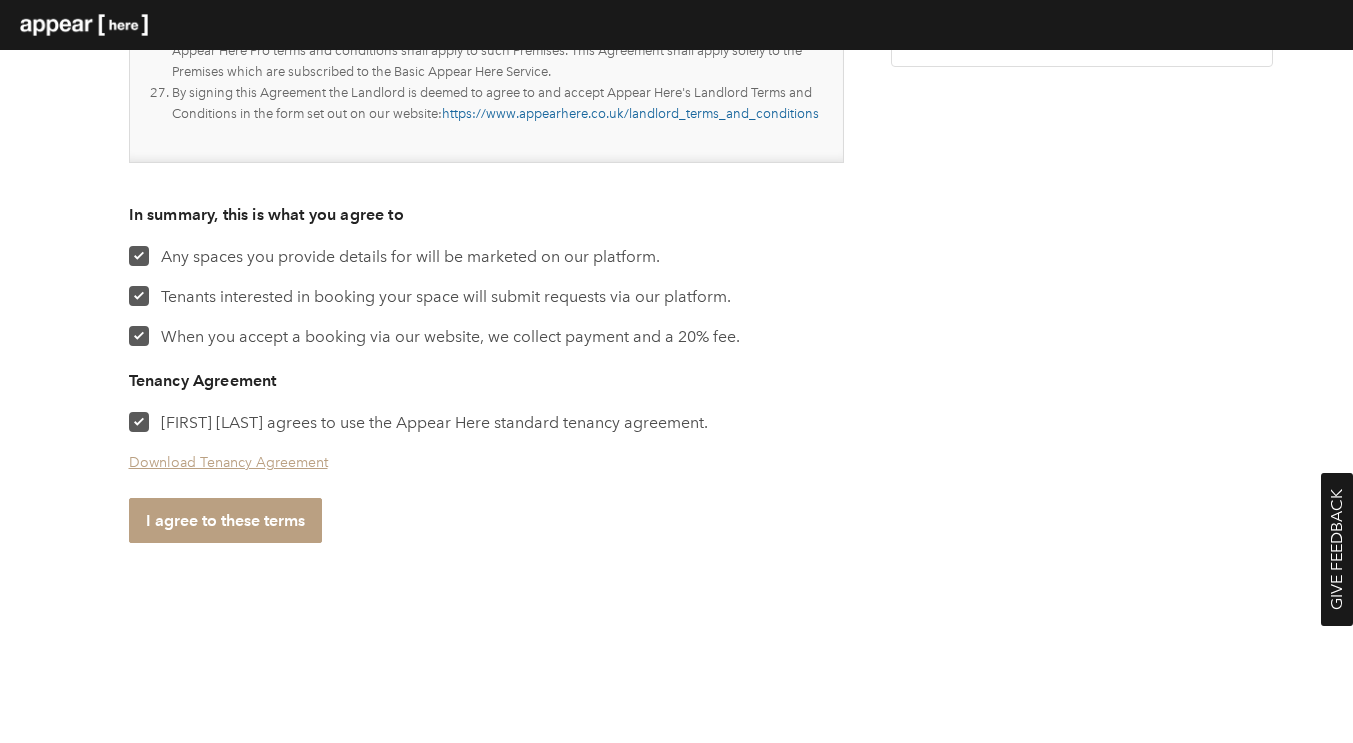 scroll, scrollTop: 0, scrollLeft: 0, axis: both 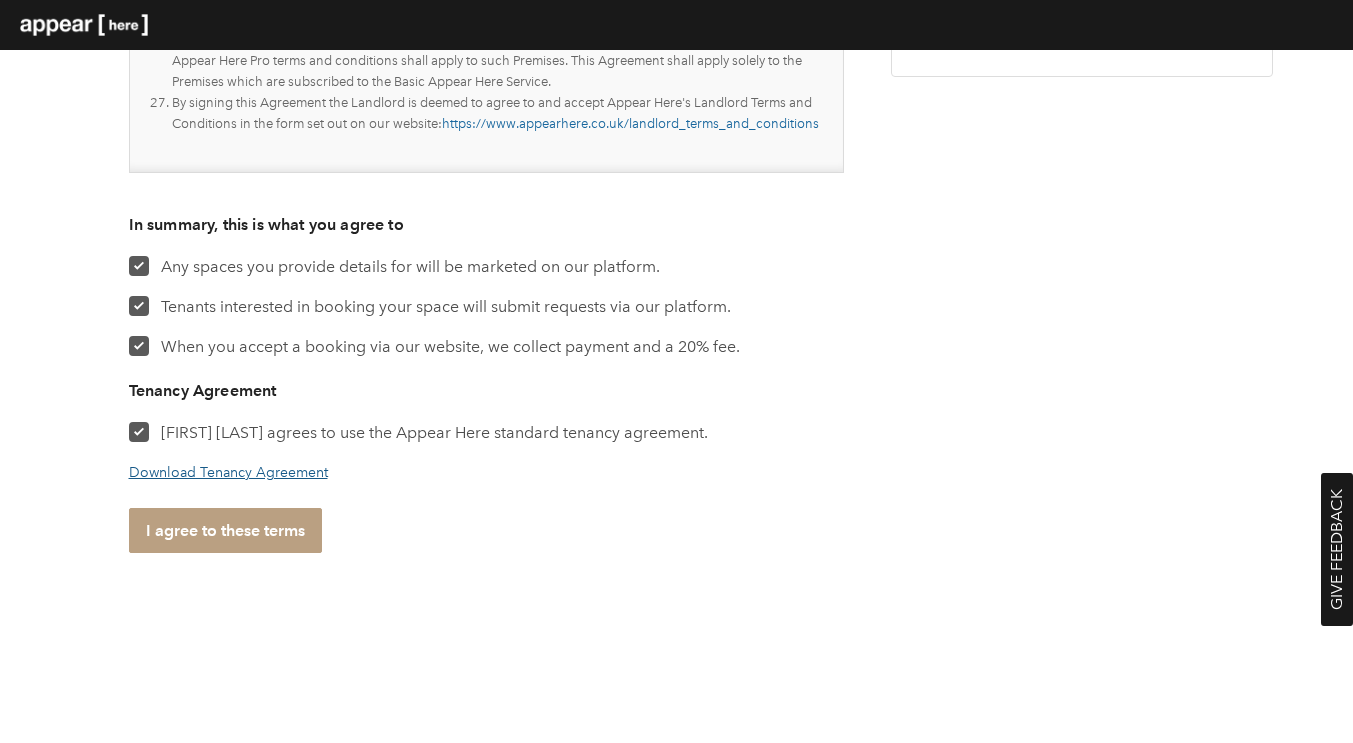 click on "Download Tenancy Agreement" at bounding box center [228, 472] 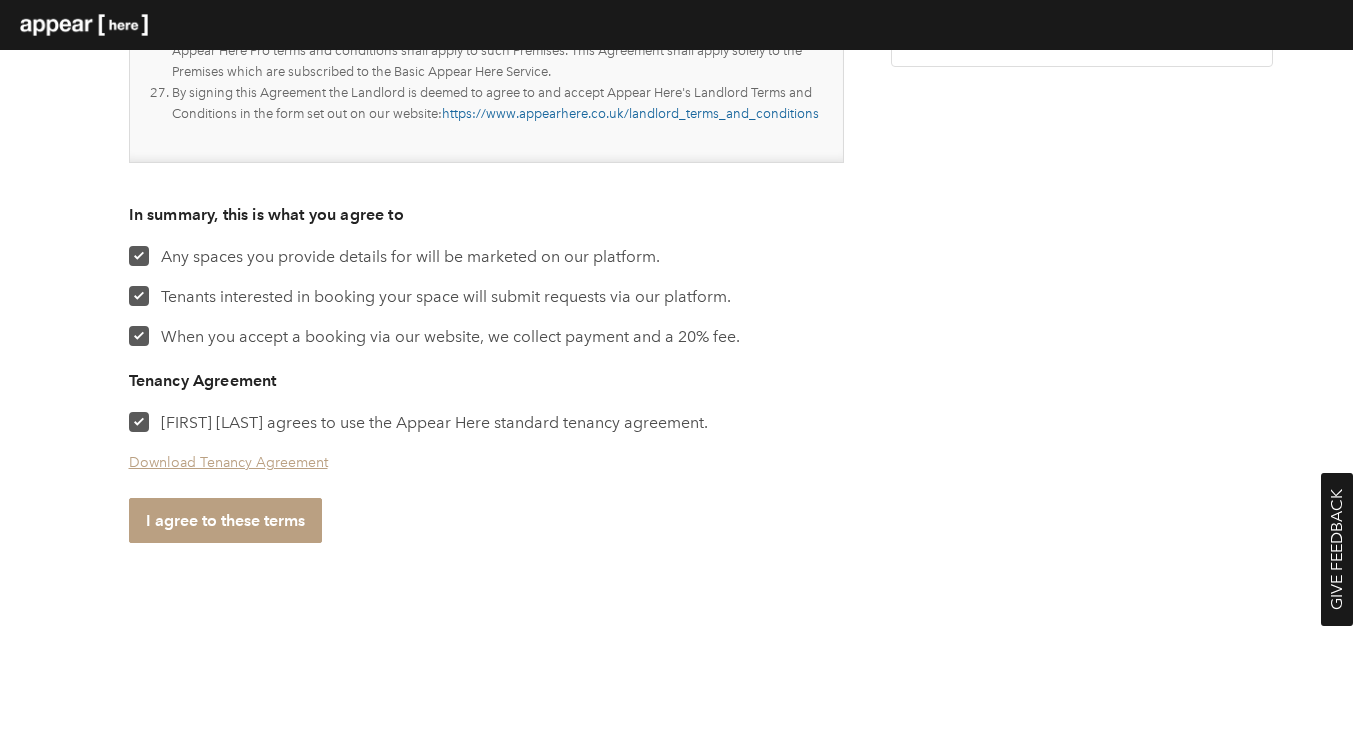 click on "I agree to these terms" at bounding box center (225, 520) 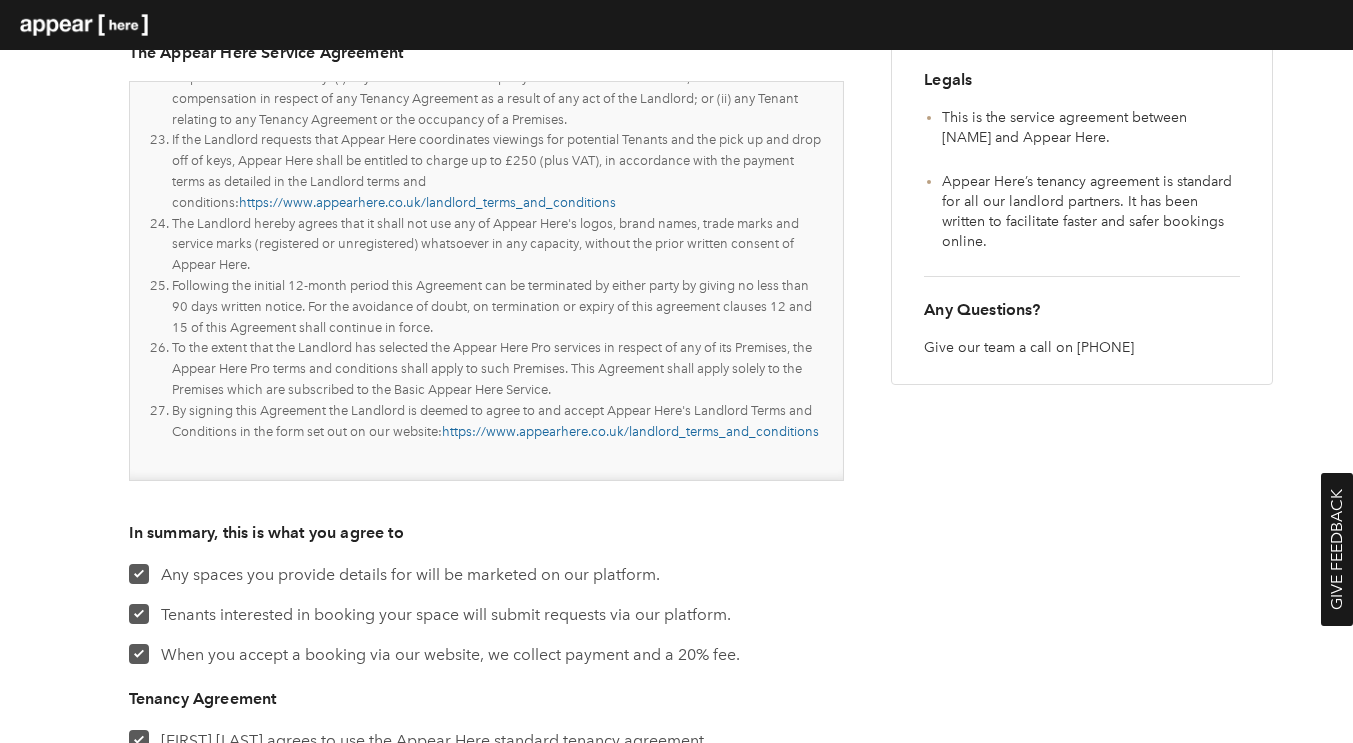scroll, scrollTop: 9, scrollLeft: 0, axis: vertical 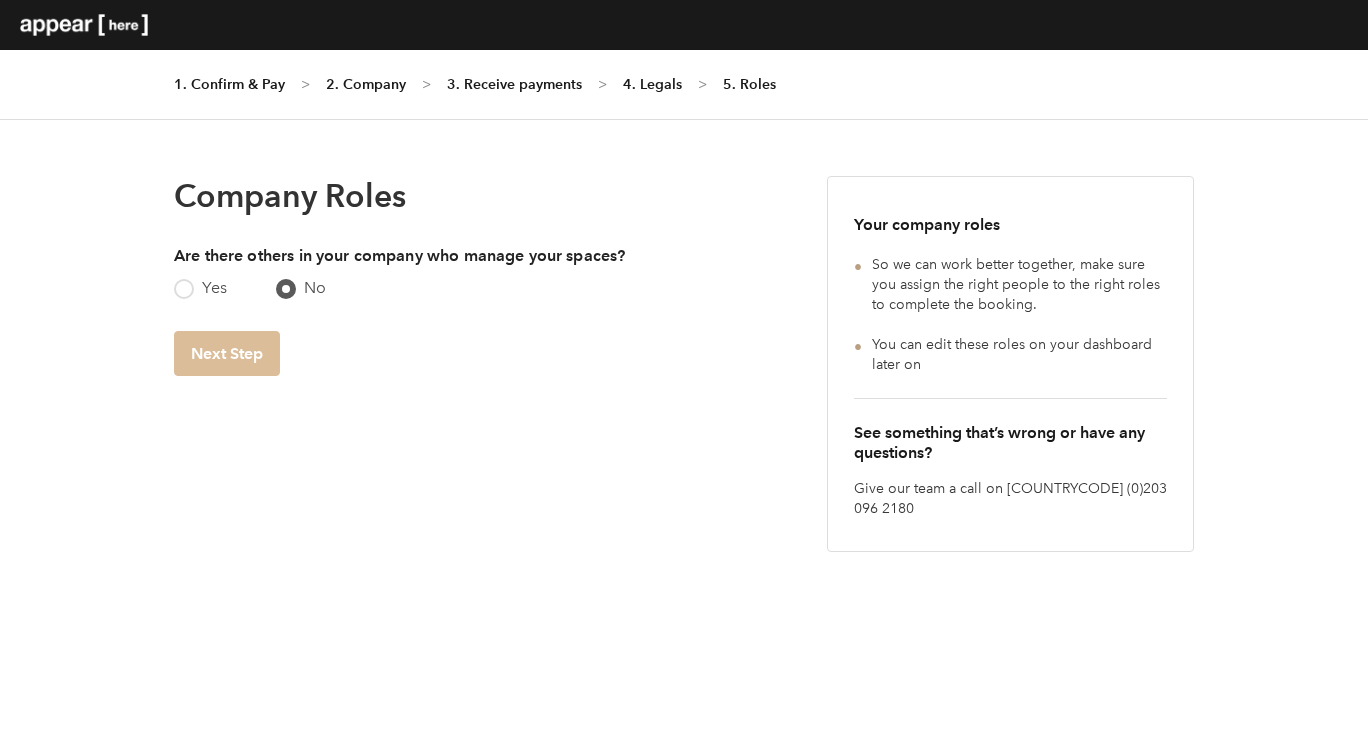 click on "Next Step" at bounding box center [227, 353] 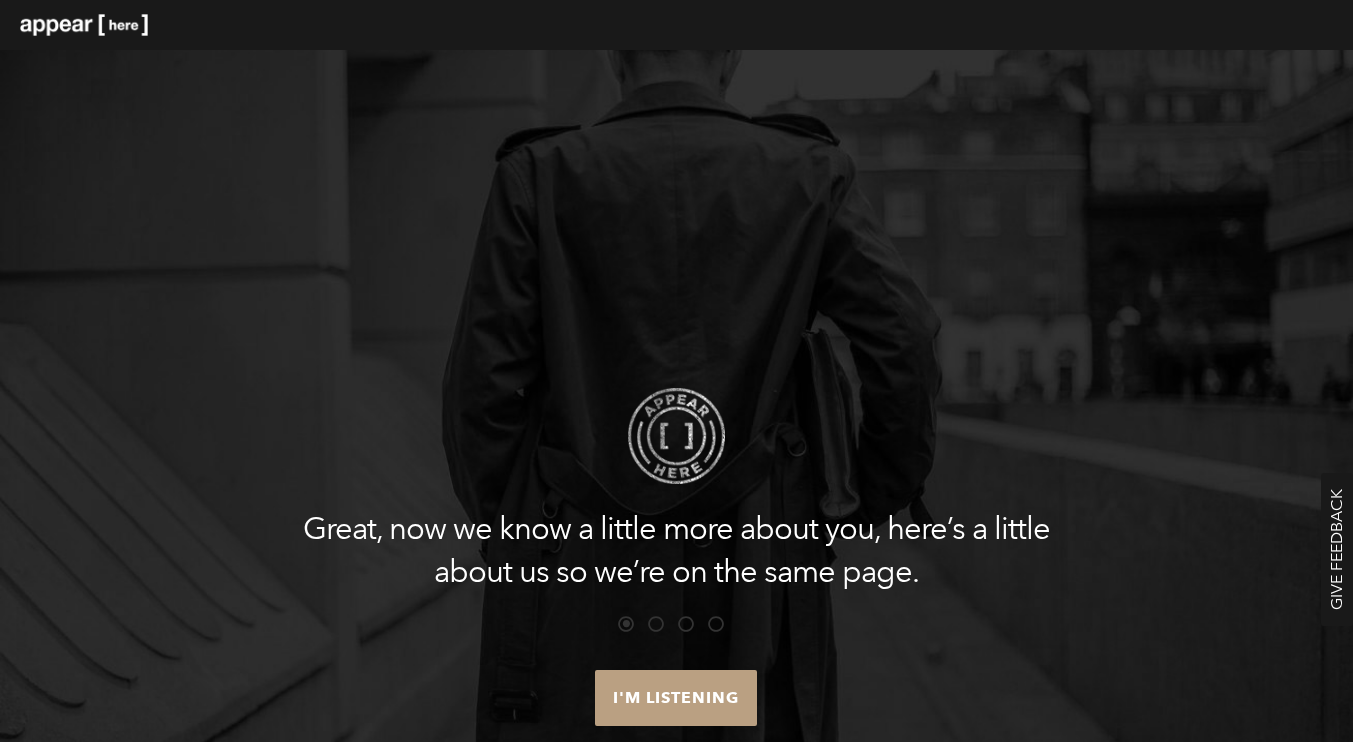 scroll, scrollTop: 0, scrollLeft: 0, axis: both 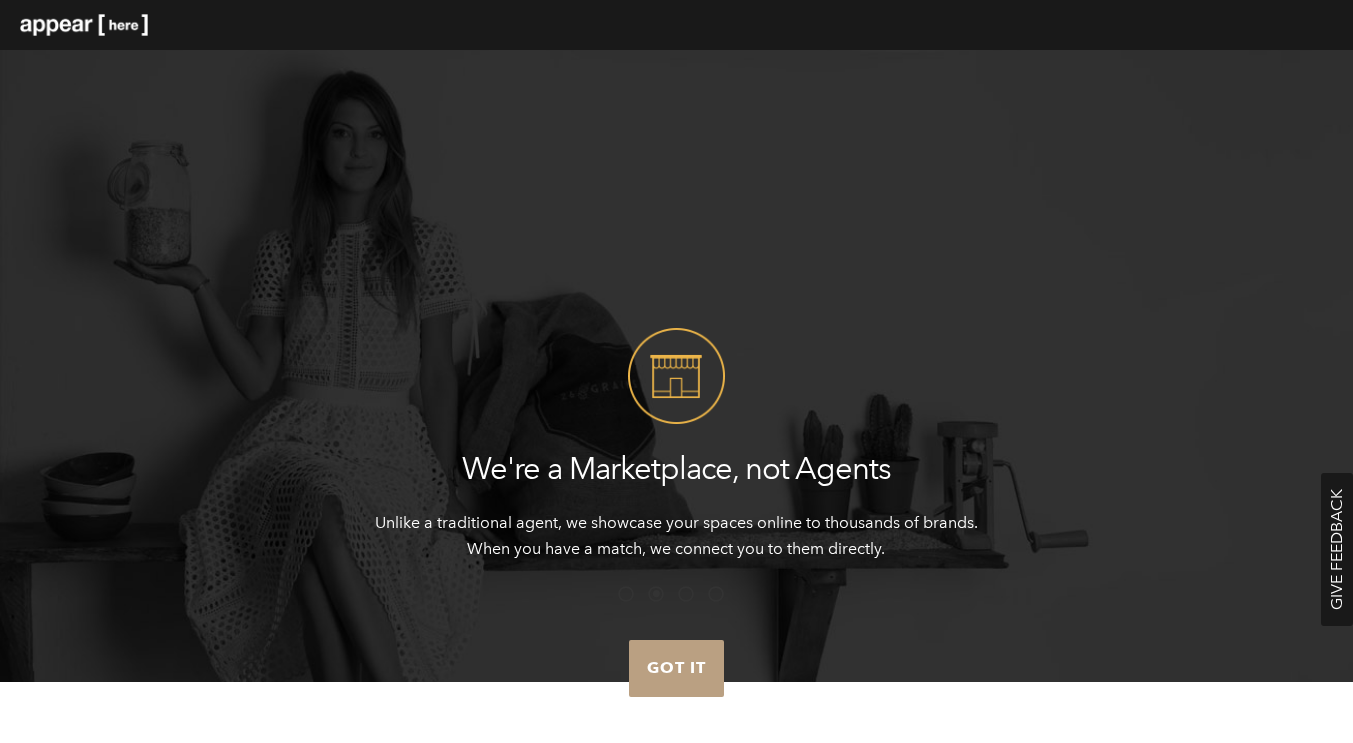 click on "Got it" at bounding box center (676, 668) 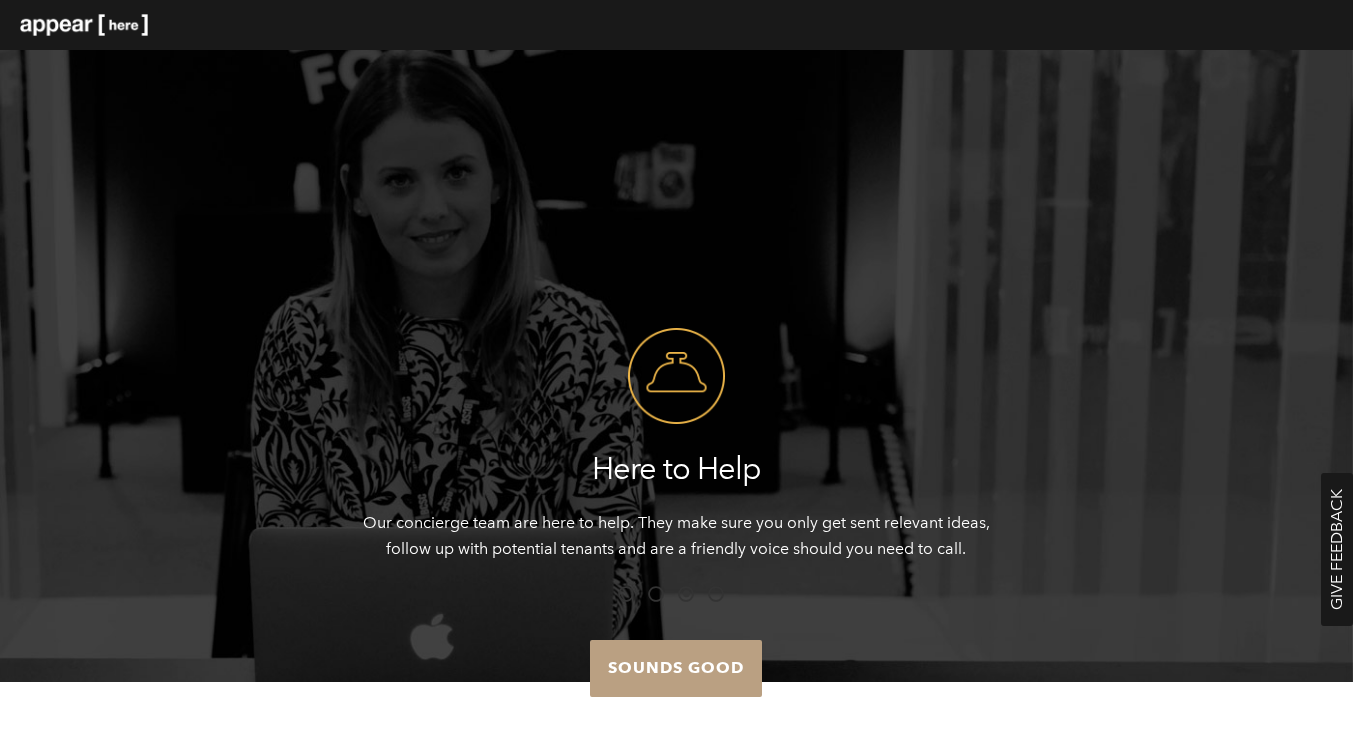 click on "Sounds good" at bounding box center (676, 668) 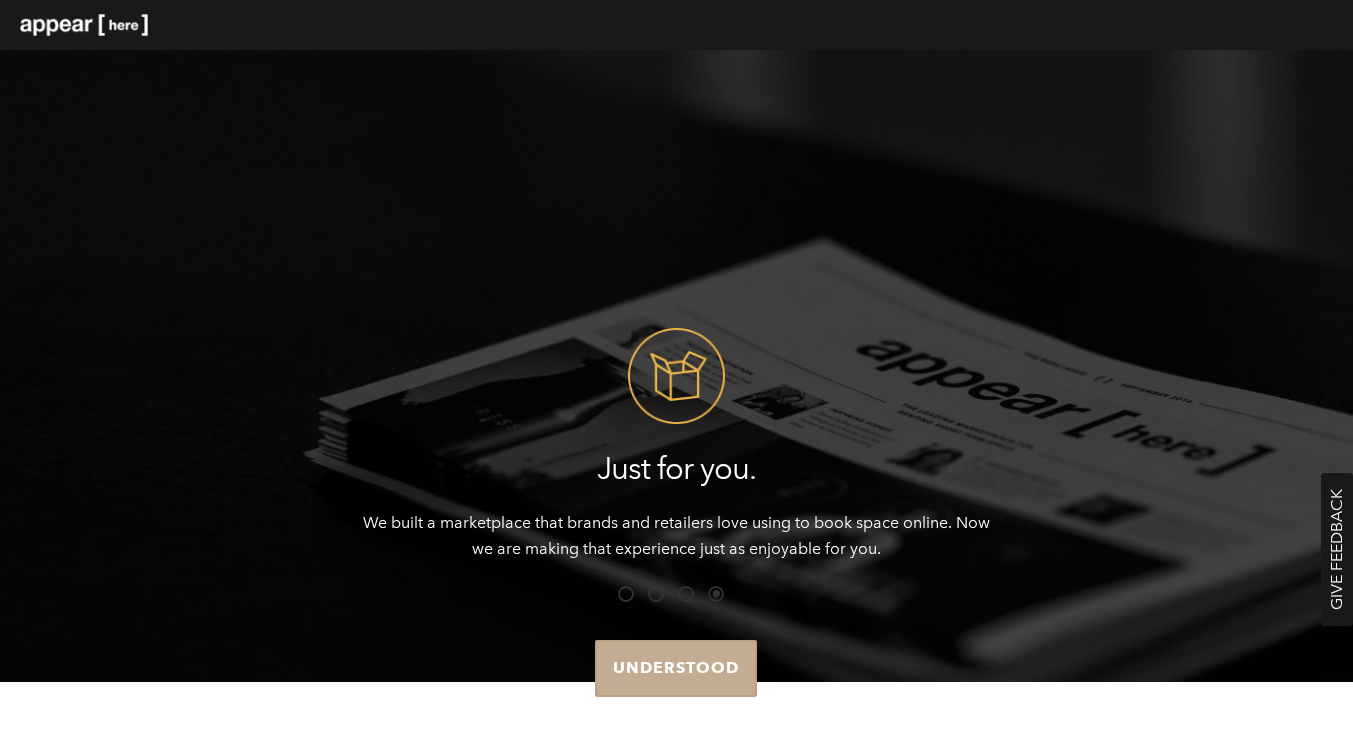 click on "Understood" at bounding box center (676, 668) 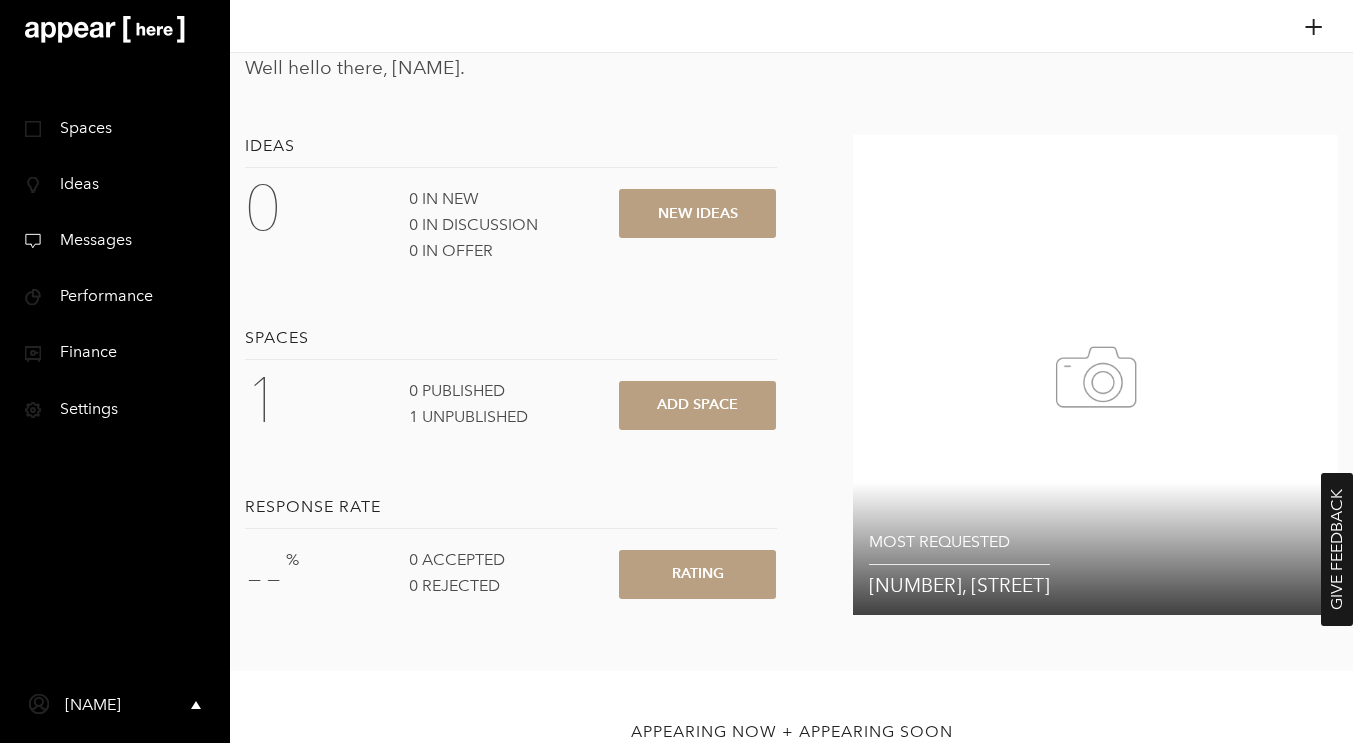 scroll, scrollTop: 0, scrollLeft: 0, axis: both 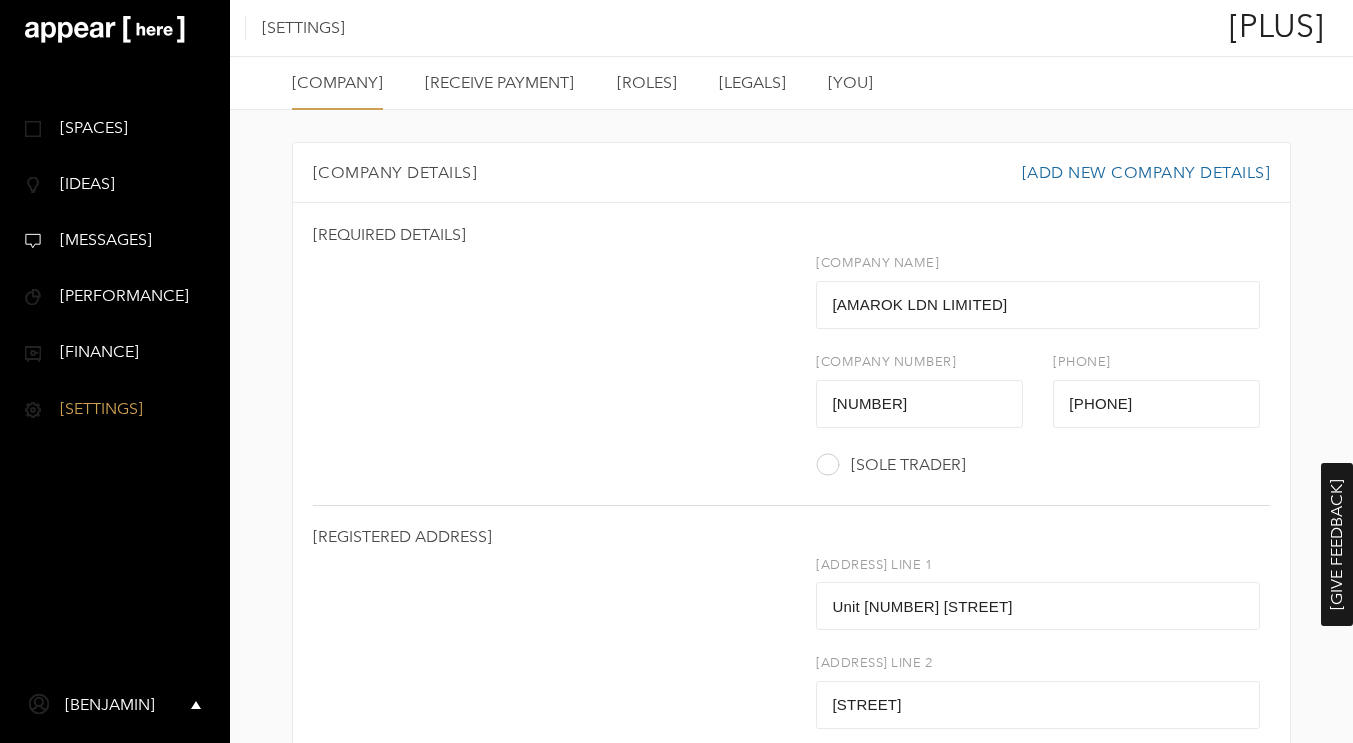 click on "Receive payment" at bounding box center [499, 82] 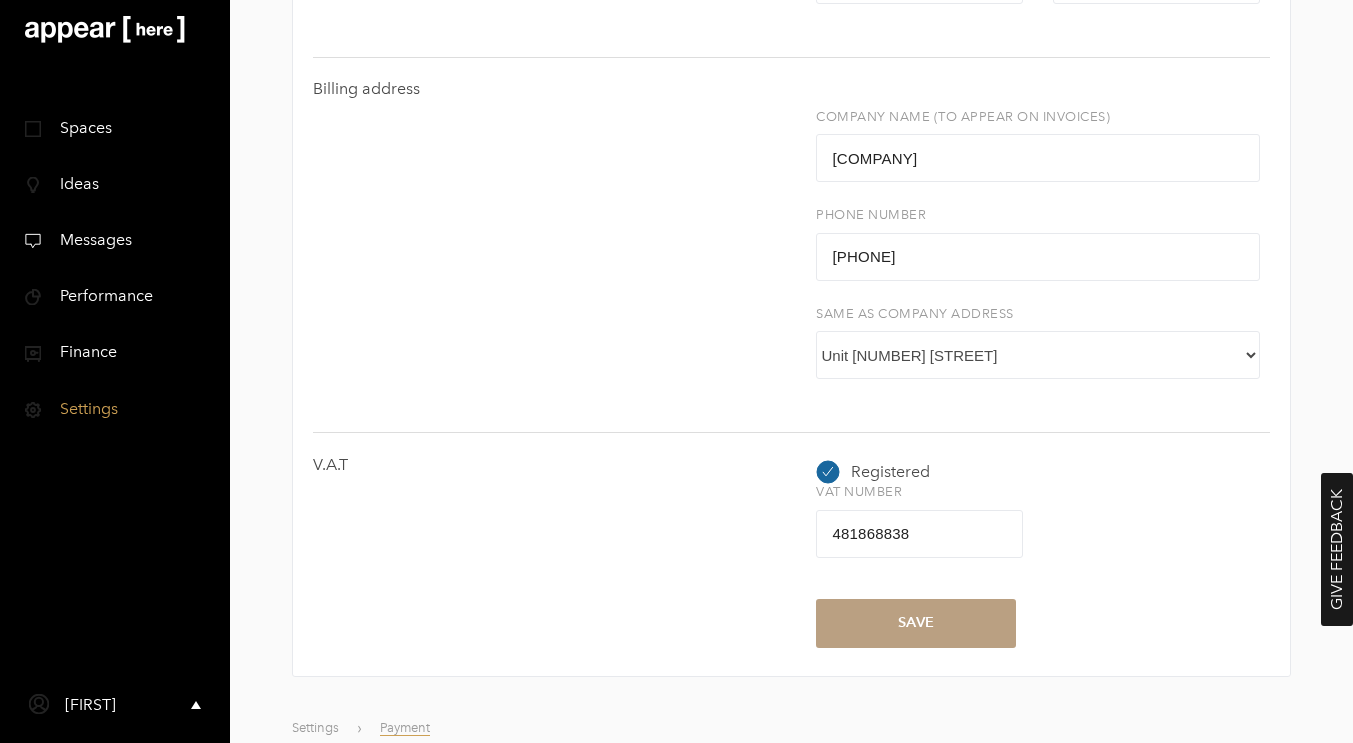 scroll, scrollTop: 0, scrollLeft: 0, axis: both 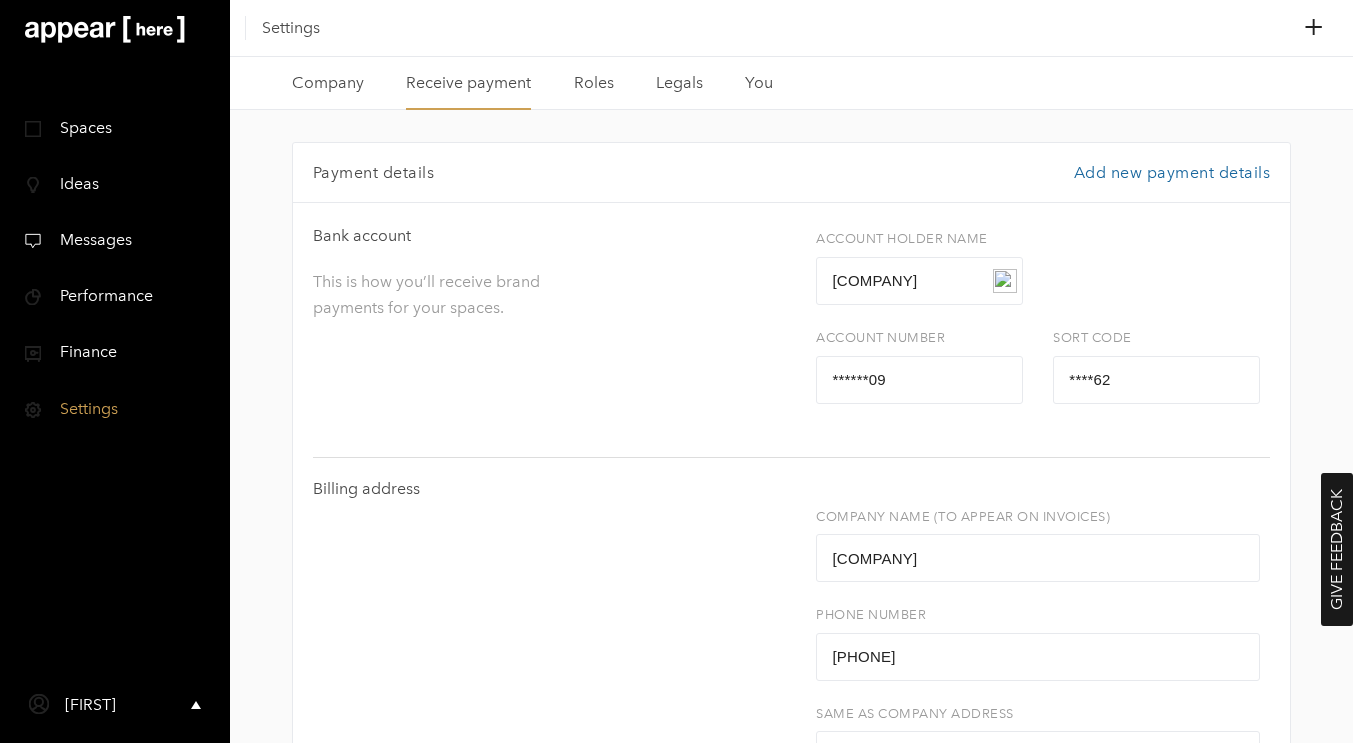 click on "[ROLES]" at bounding box center (594, 82) 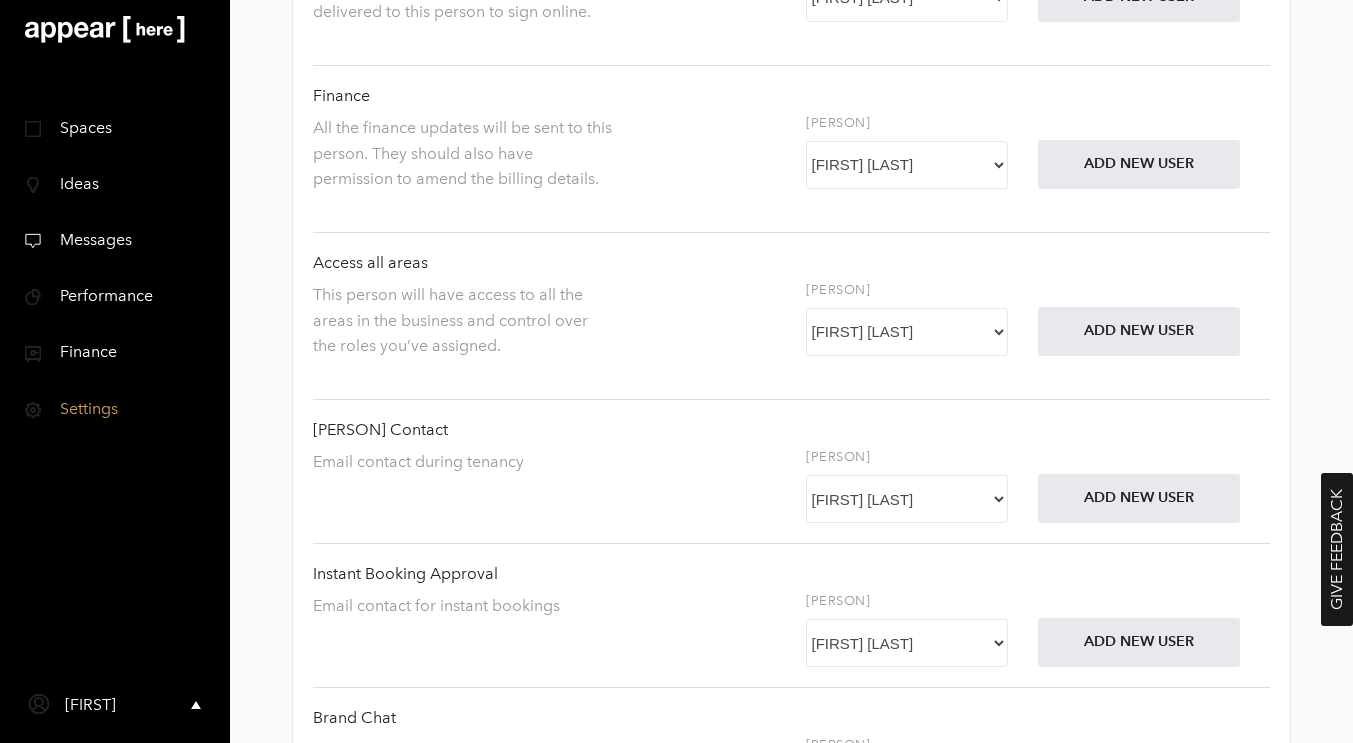 scroll, scrollTop: 0, scrollLeft: 0, axis: both 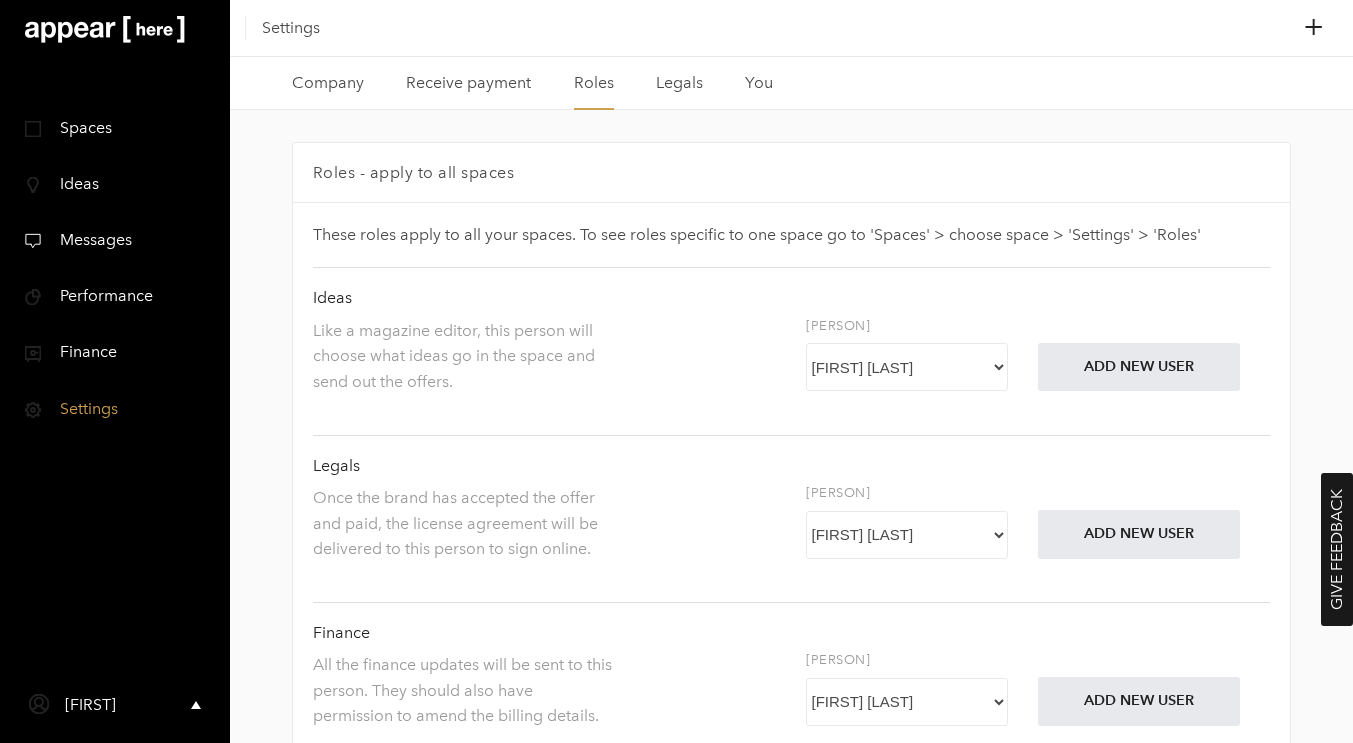 click on "Legals" at bounding box center [679, 82] 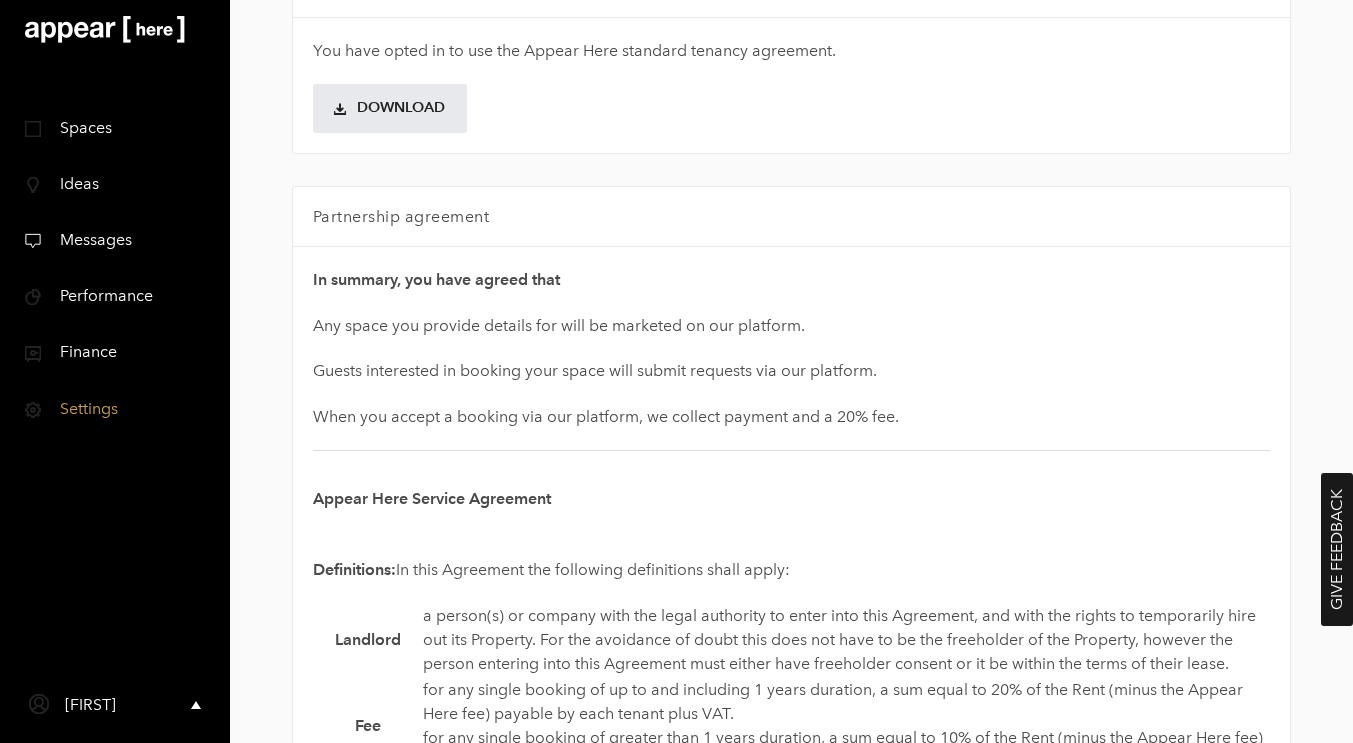 scroll, scrollTop: 0, scrollLeft: 0, axis: both 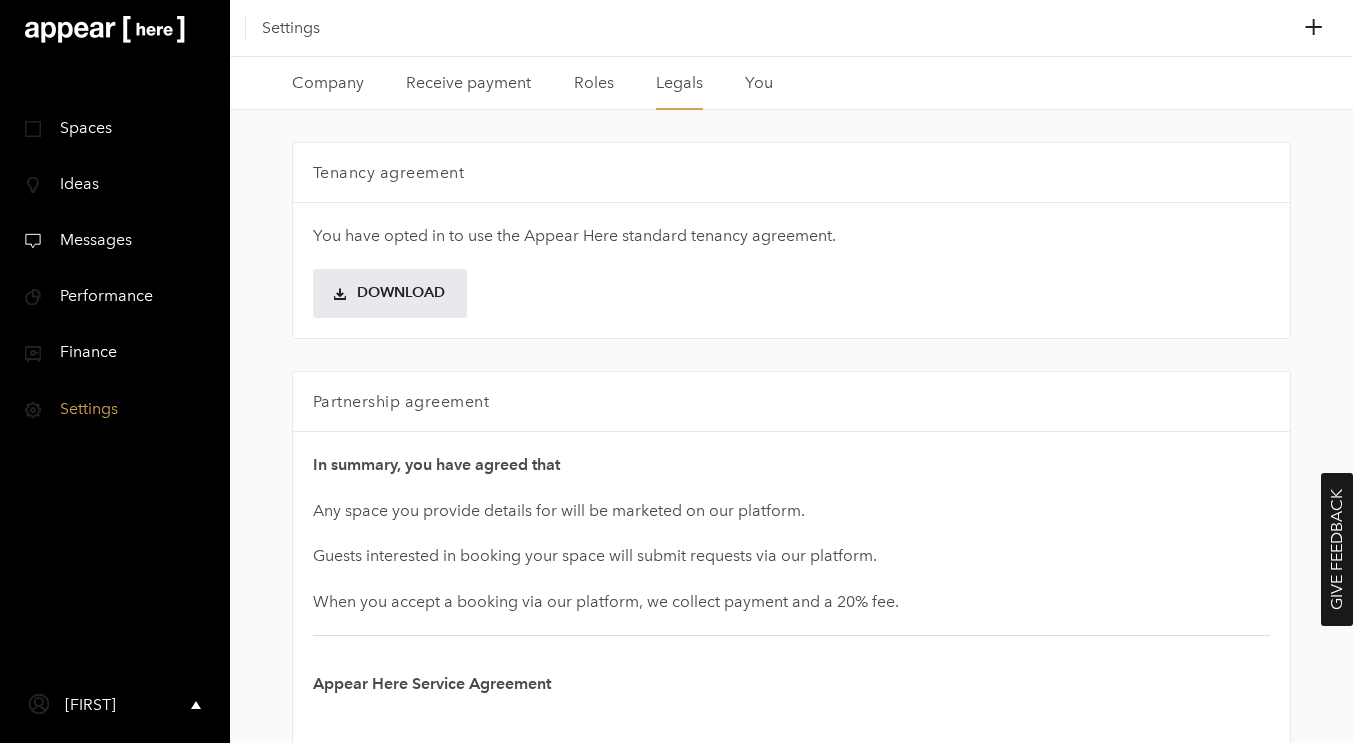 click on "You" at bounding box center (759, 82) 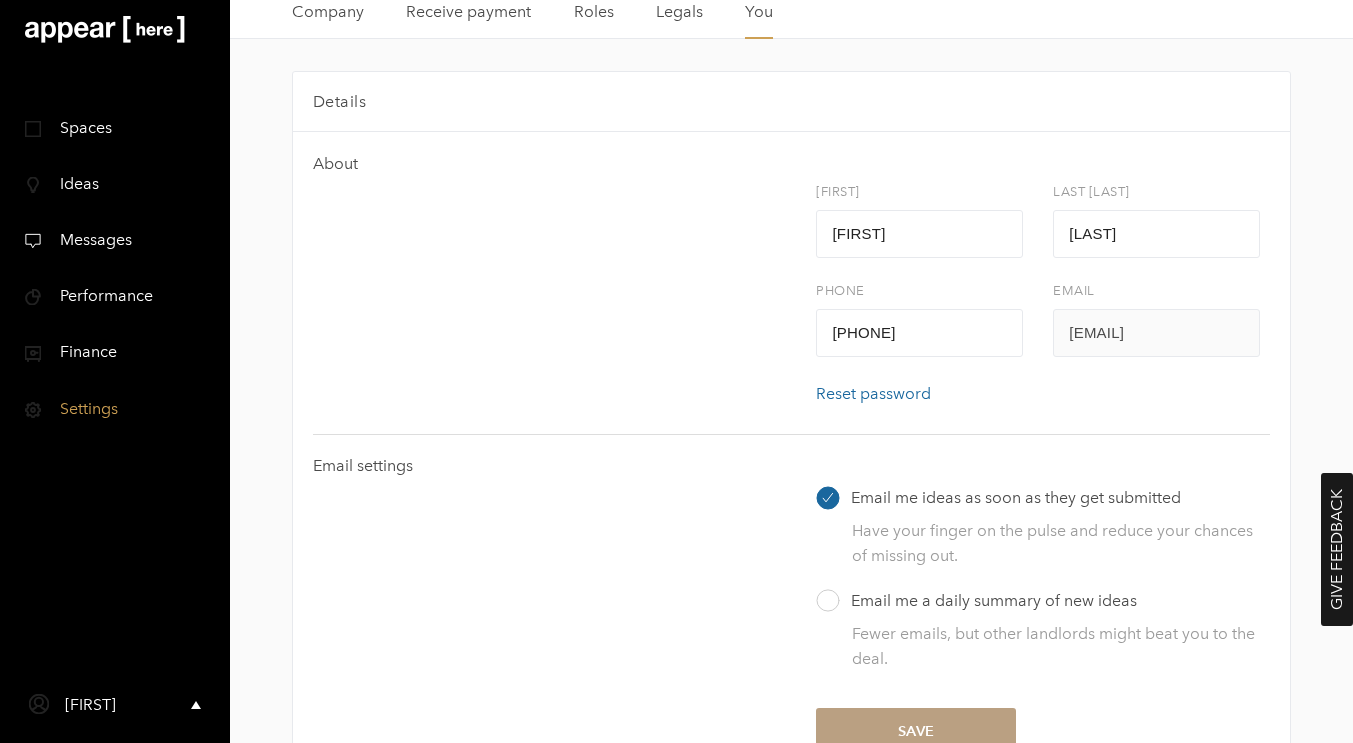 scroll, scrollTop: 0, scrollLeft: 0, axis: both 